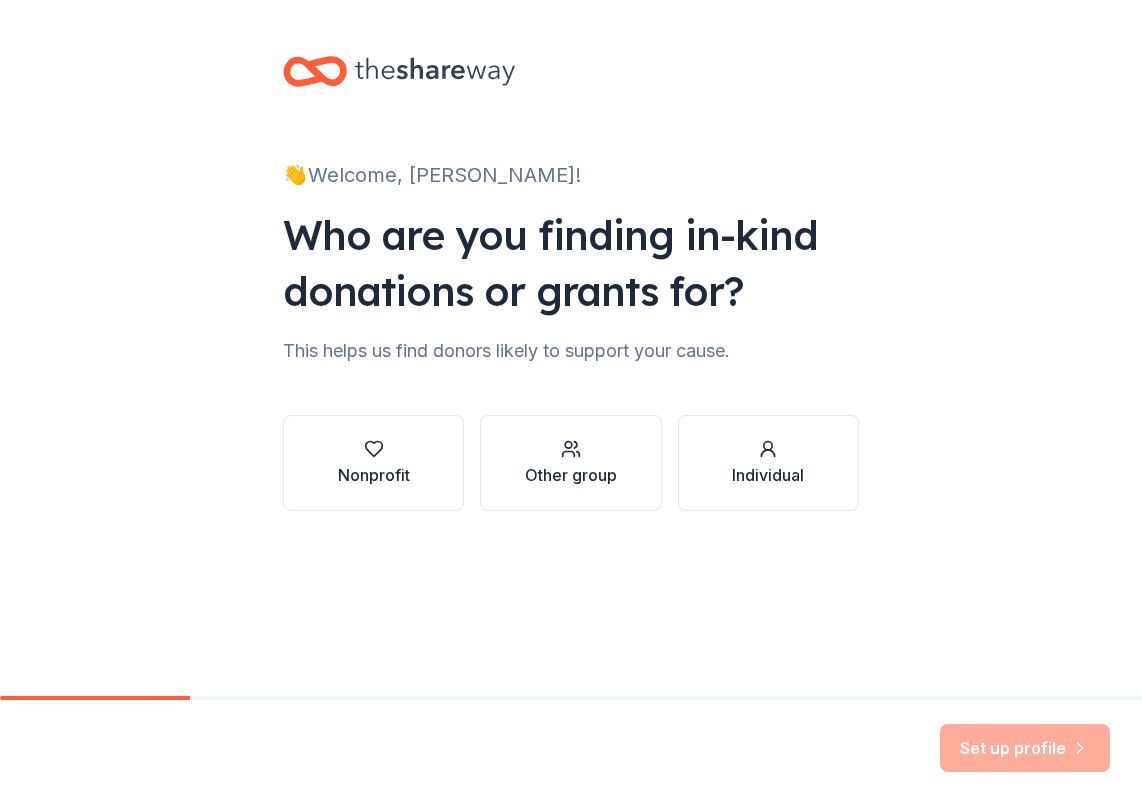 scroll, scrollTop: 0, scrollLeft: 0, axis: both 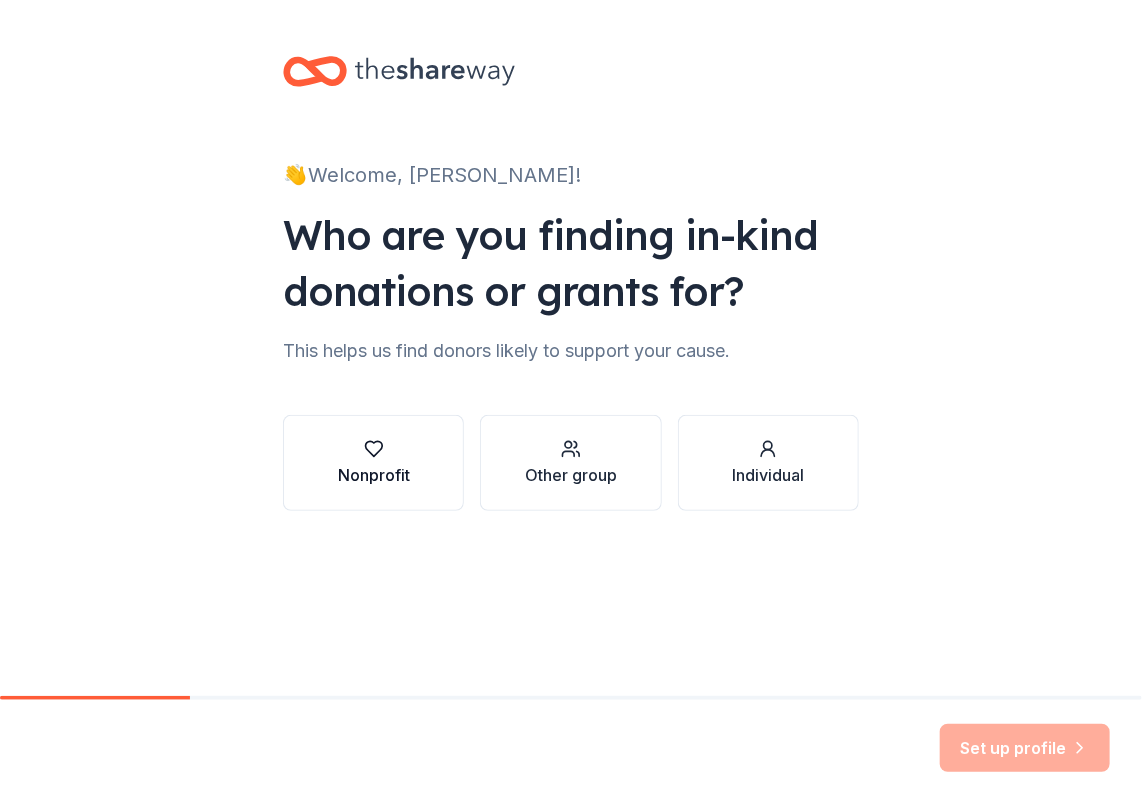 click 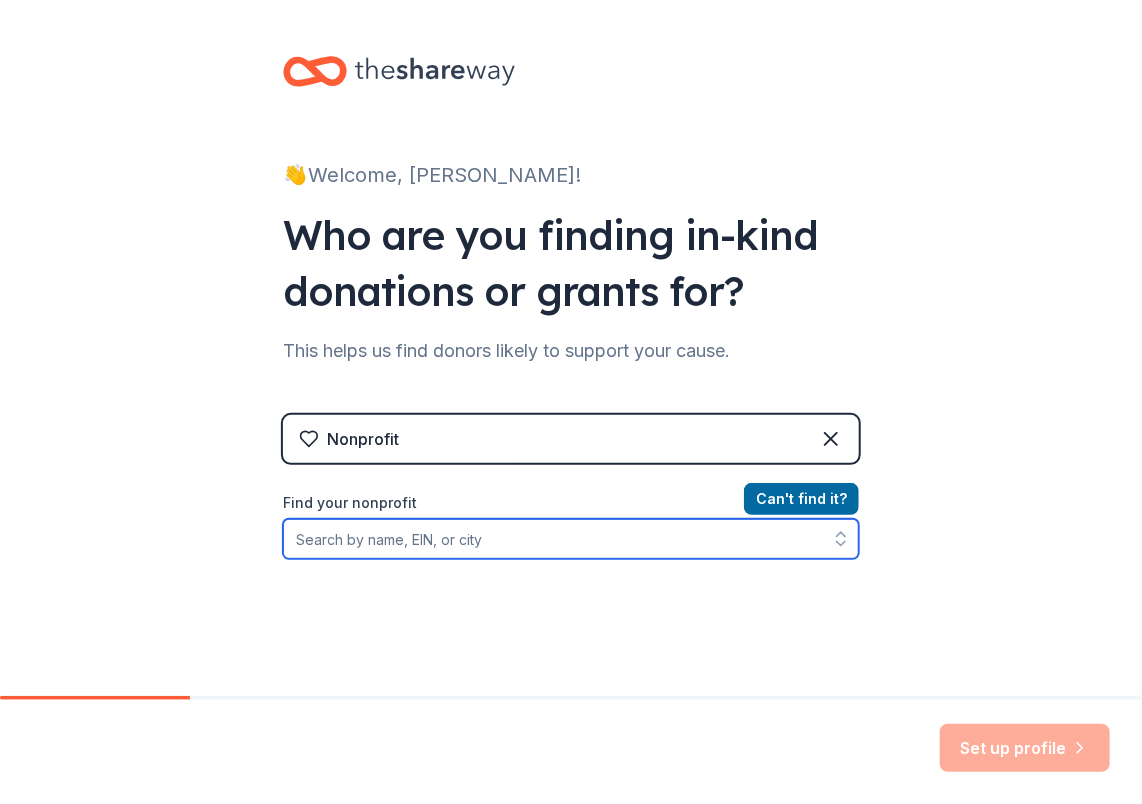 click on "Find your nonprofit" at bounding box center (571, 539) 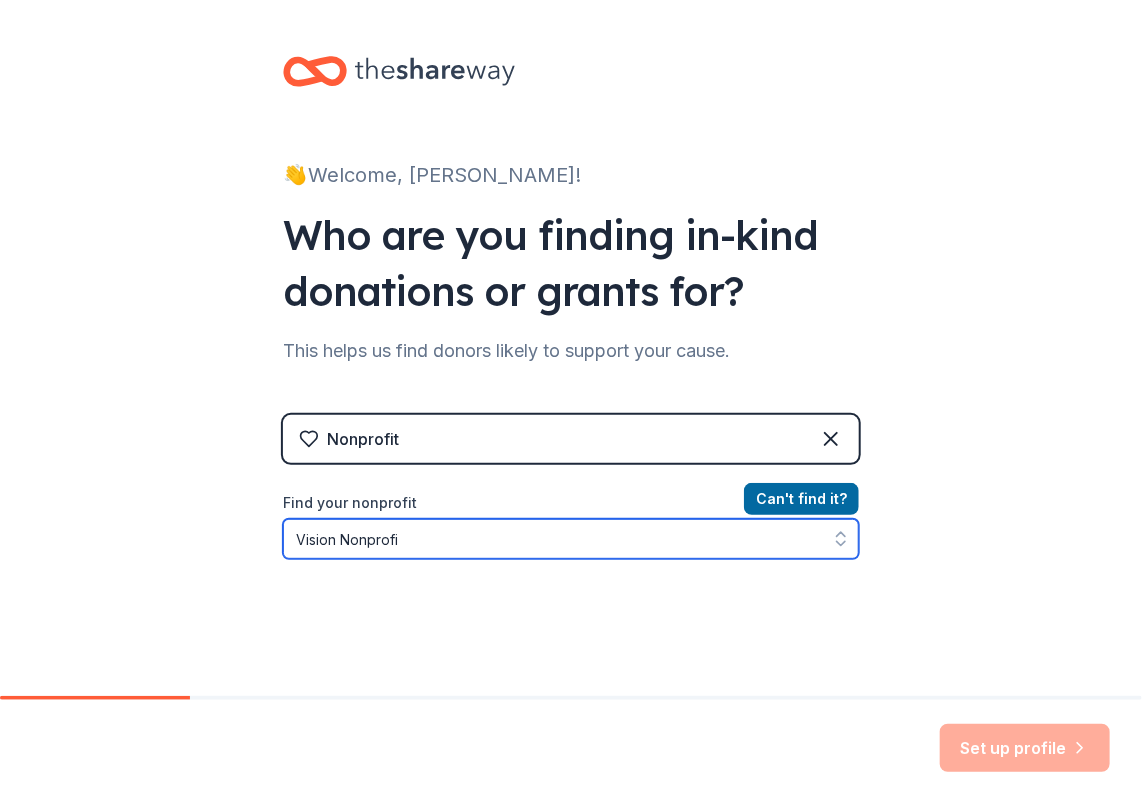 type on "Vision Nonprofit" 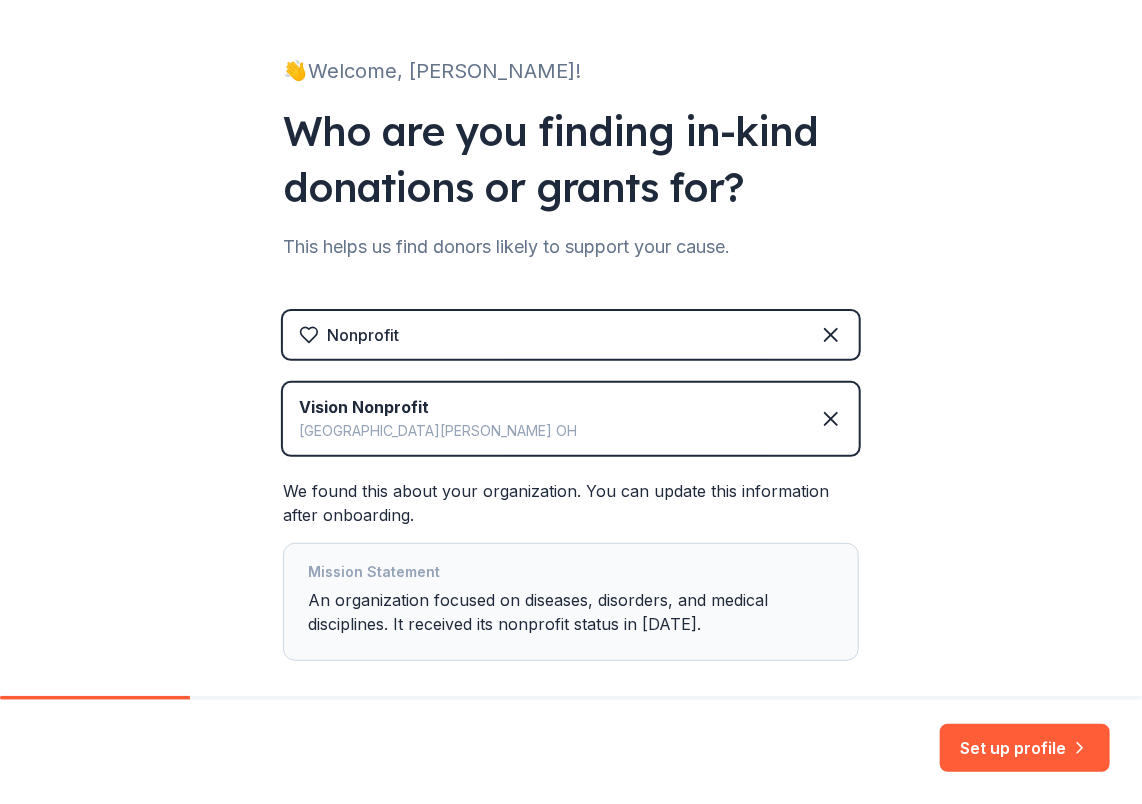 scroll, scrollTop: 189, scrollLeft: 0, axis: vertical 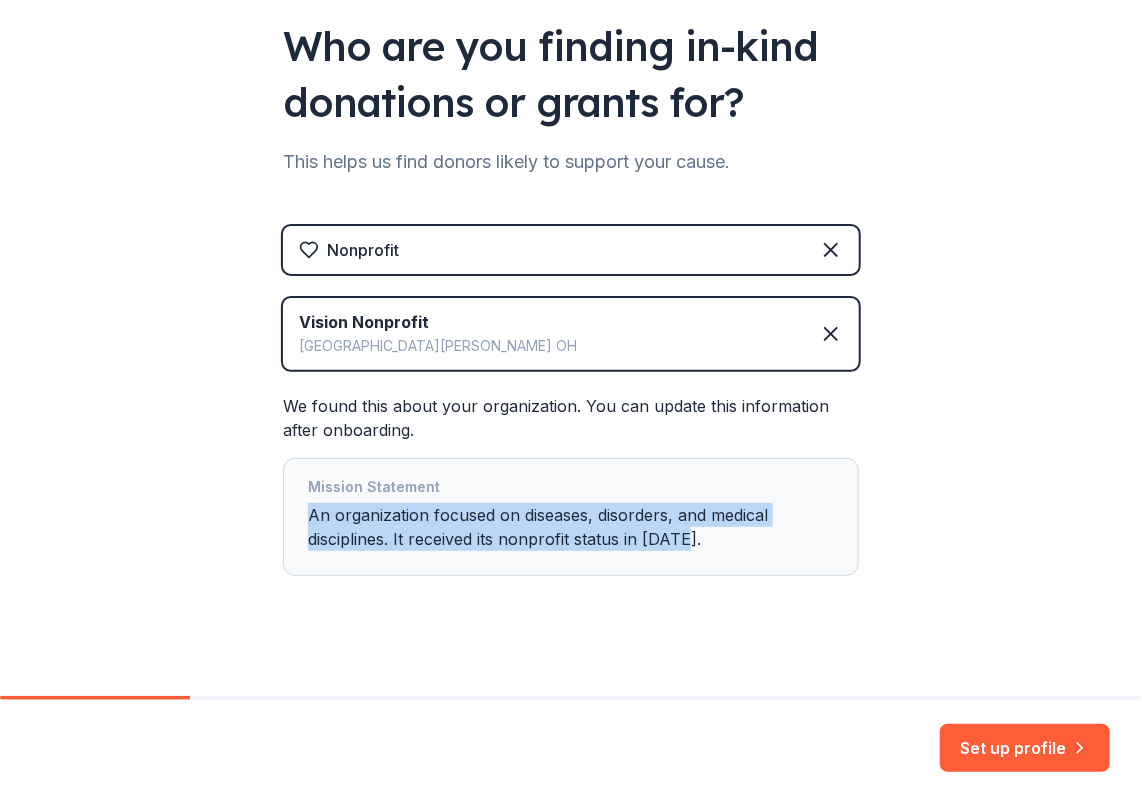 drag, startPoint x: 654, startPoint y: 551, endPoint x: 272, endPoint y: 503, distance: 385.0039 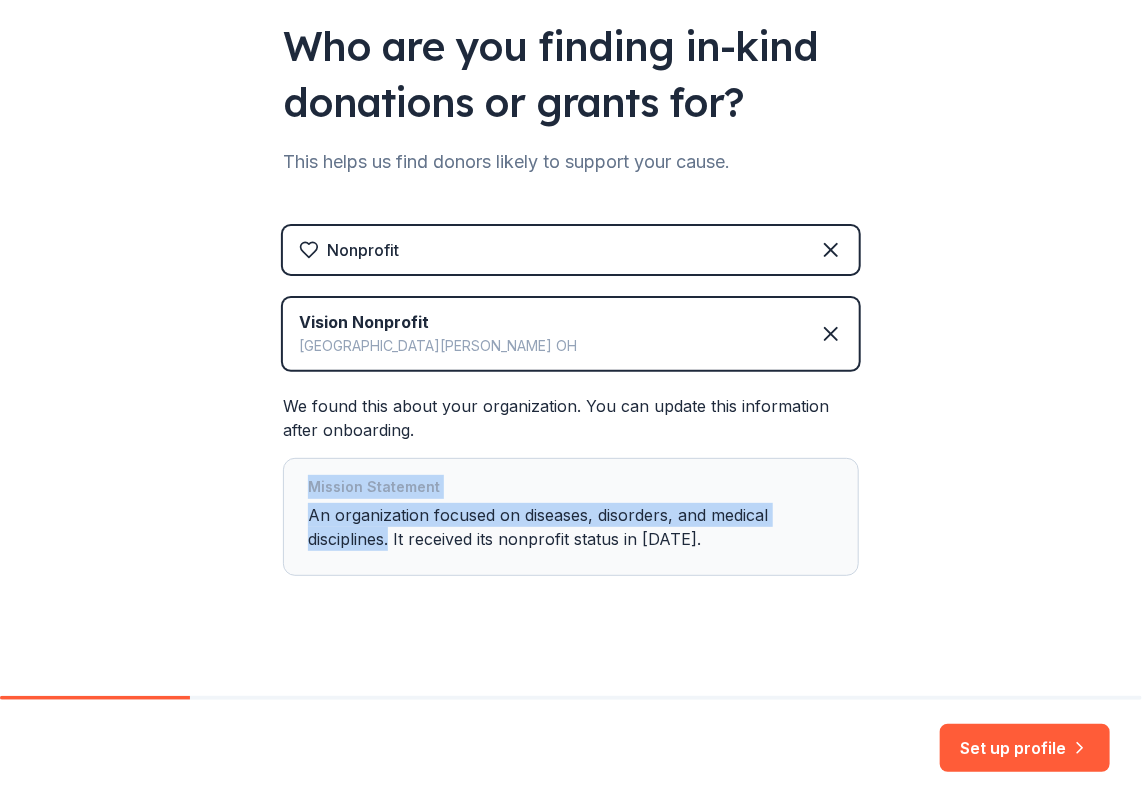 drag, startPoint x: 385, startPoint y: 536, endPoint x: 280, endPoint y: 501, distance: 110.67972 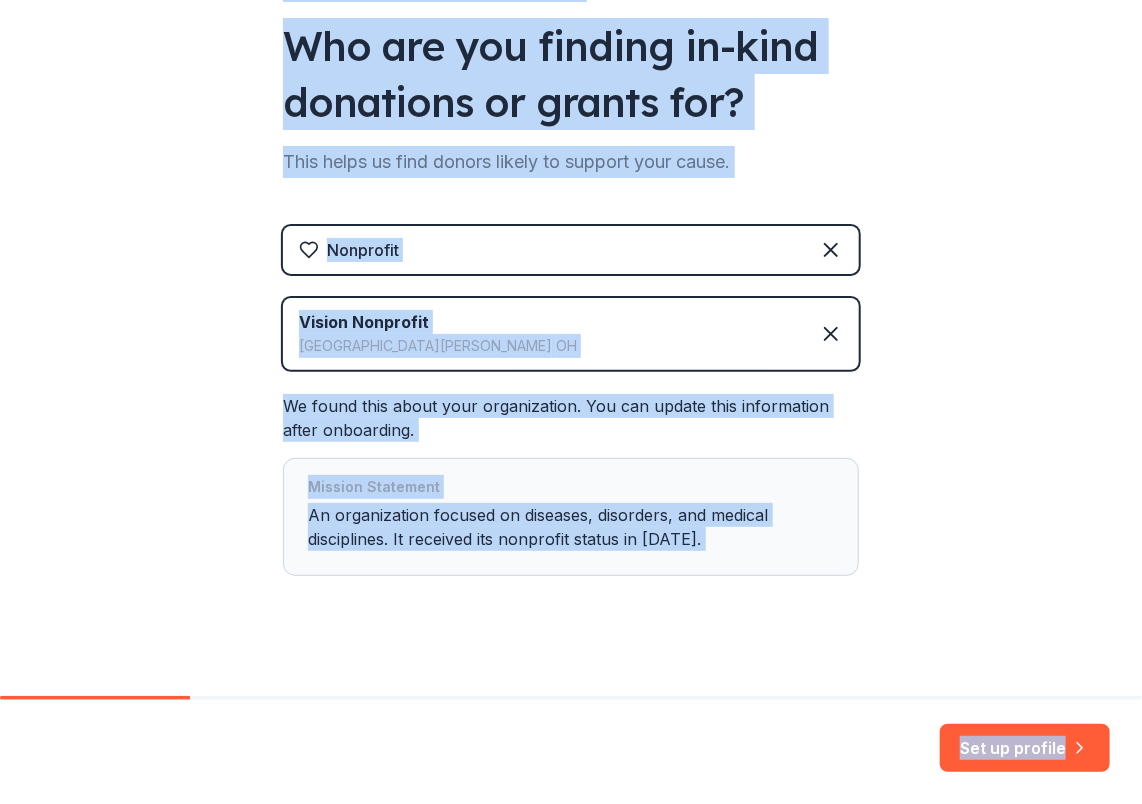 click on "Mission Statement An organization focused on diseases, disorders, and medical disciplines. It received its nonprofit status in 2023." at bounding box center (571, 517) 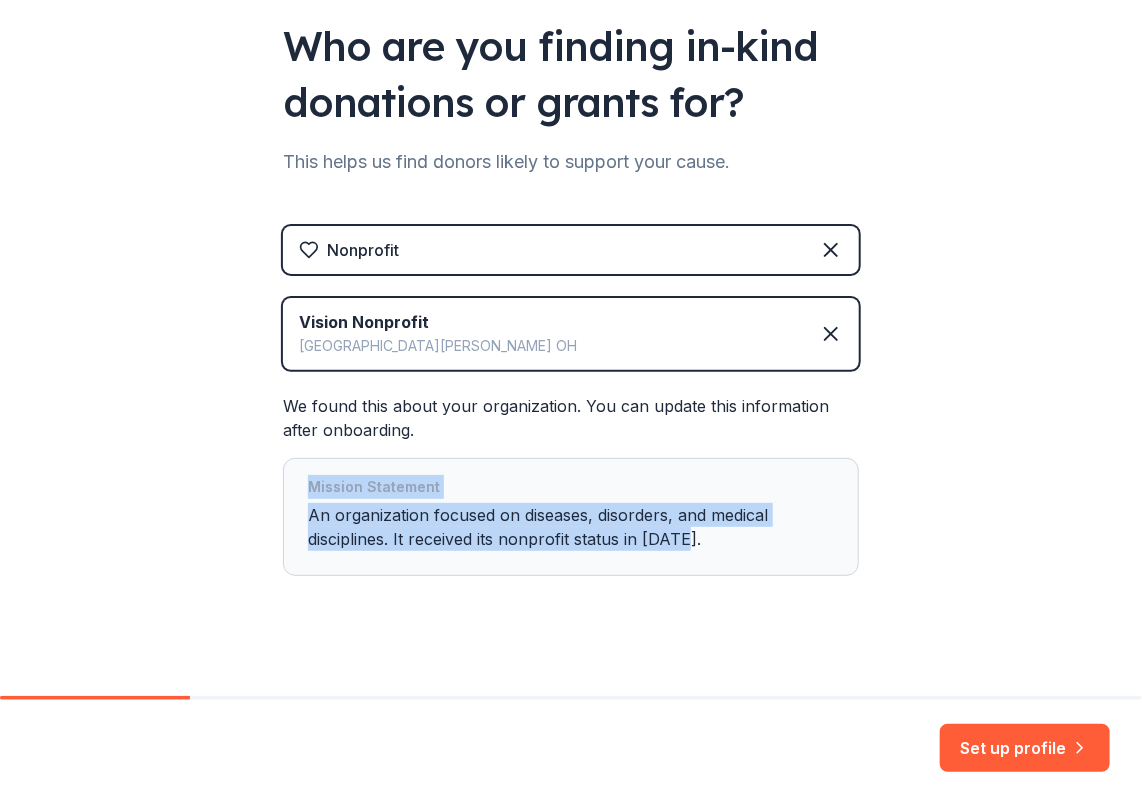 drag, startPoint x: 680, startPoint y: 546, endPoint x: 208, endPoint y: 488, distance: 475.5502 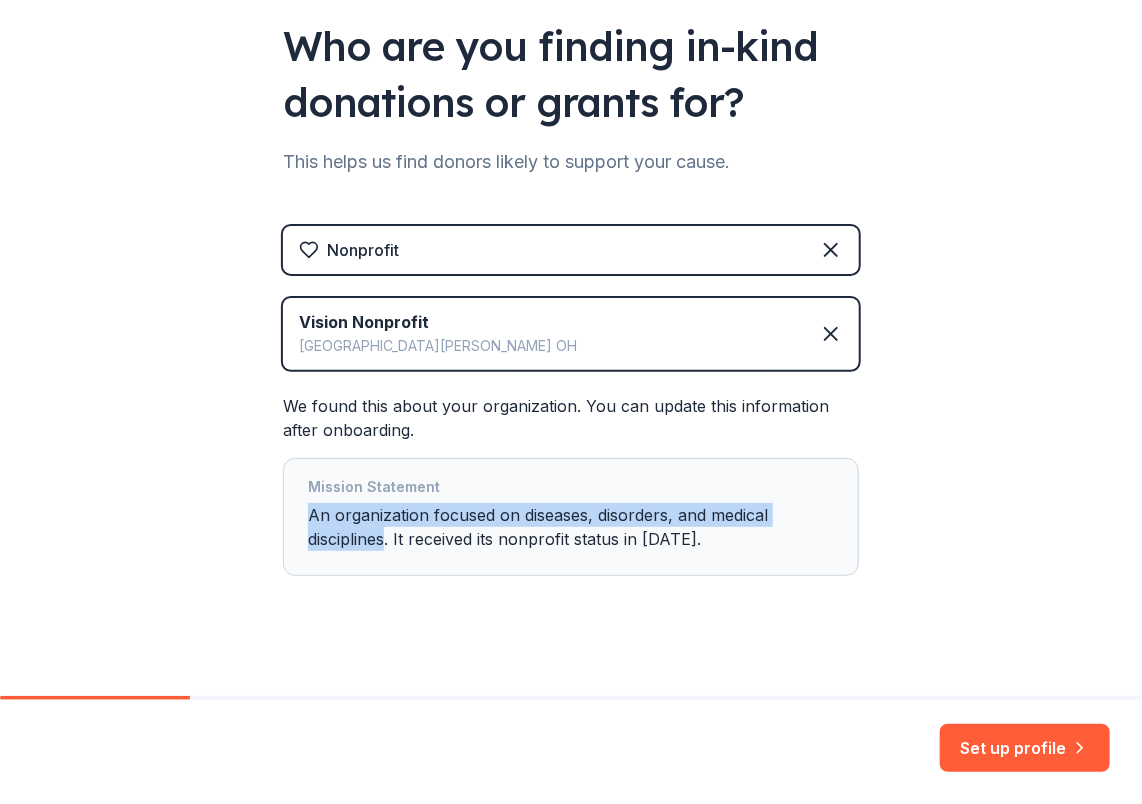 drag, startPoint x: 382, startPoint y: 537, endPoint x: 292, endPoint y: 511, distance: 93.680305 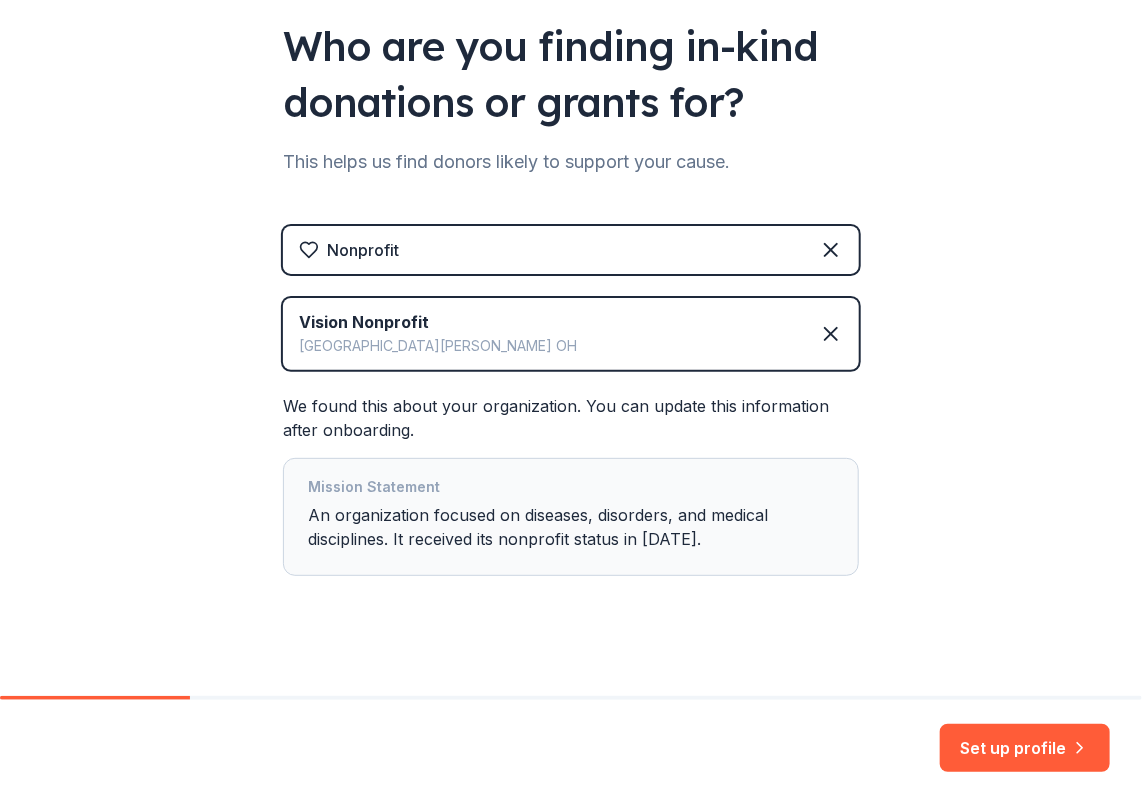 click on "Mission Statement An organization focused on diseases, disorders, and medical disciplines. It received its nonprofit status in 2023." at bounding box center (571, 517) 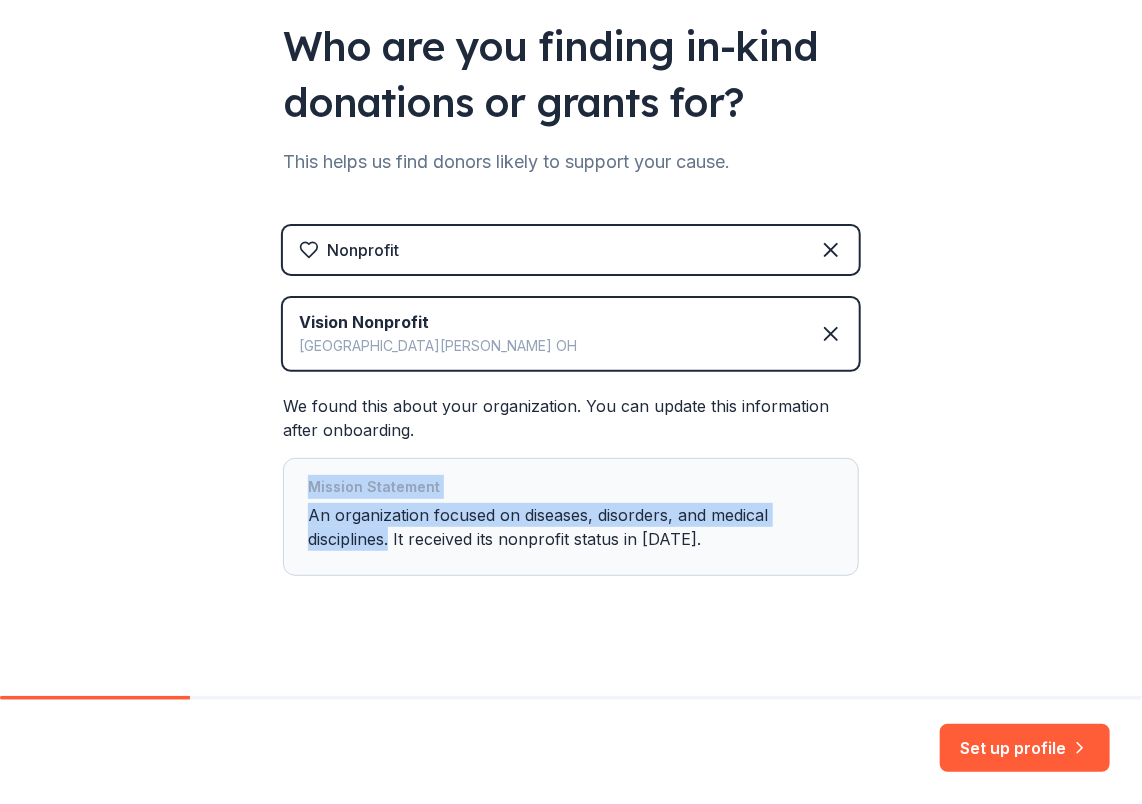 drag, startPoint x: 383, startPoint y: 540, endPoint x: 258, endPoint y: 488, distance: 135.38464 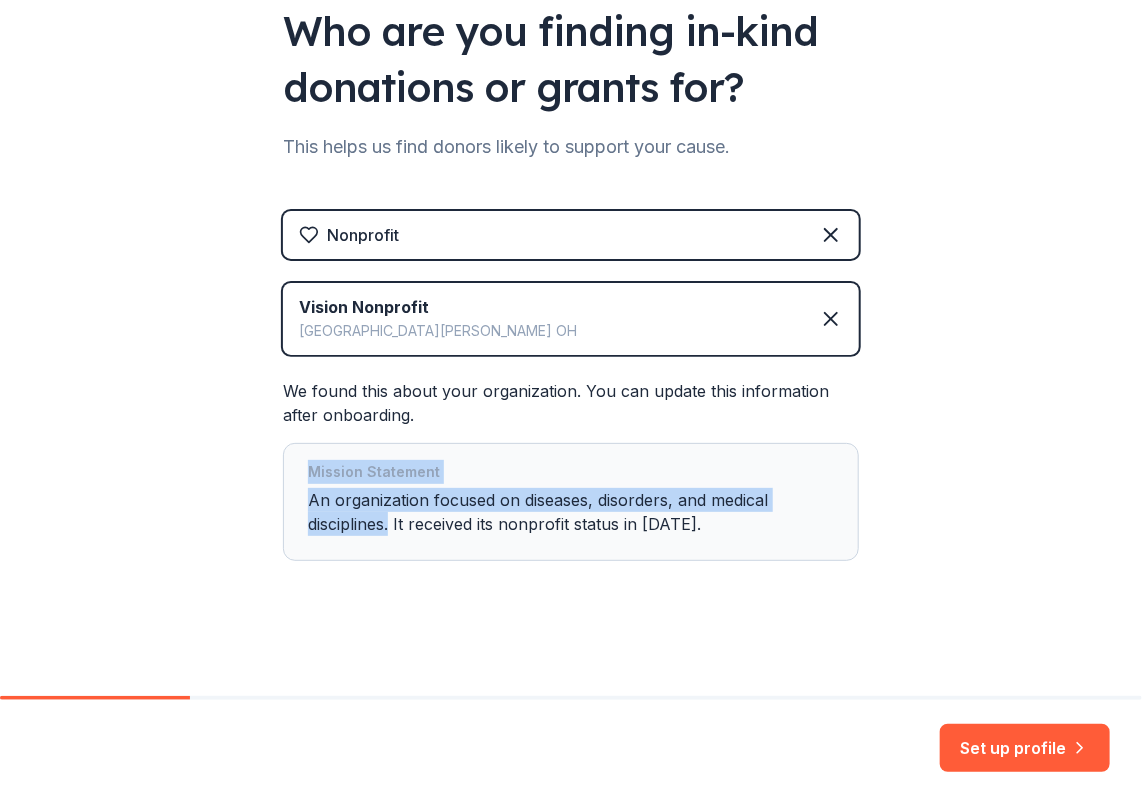click on "Mission Statement An organization focused on diseases, disorders, and medical disciplines. It received its nonprofit status in 2023." at bounding box center [571, 502] 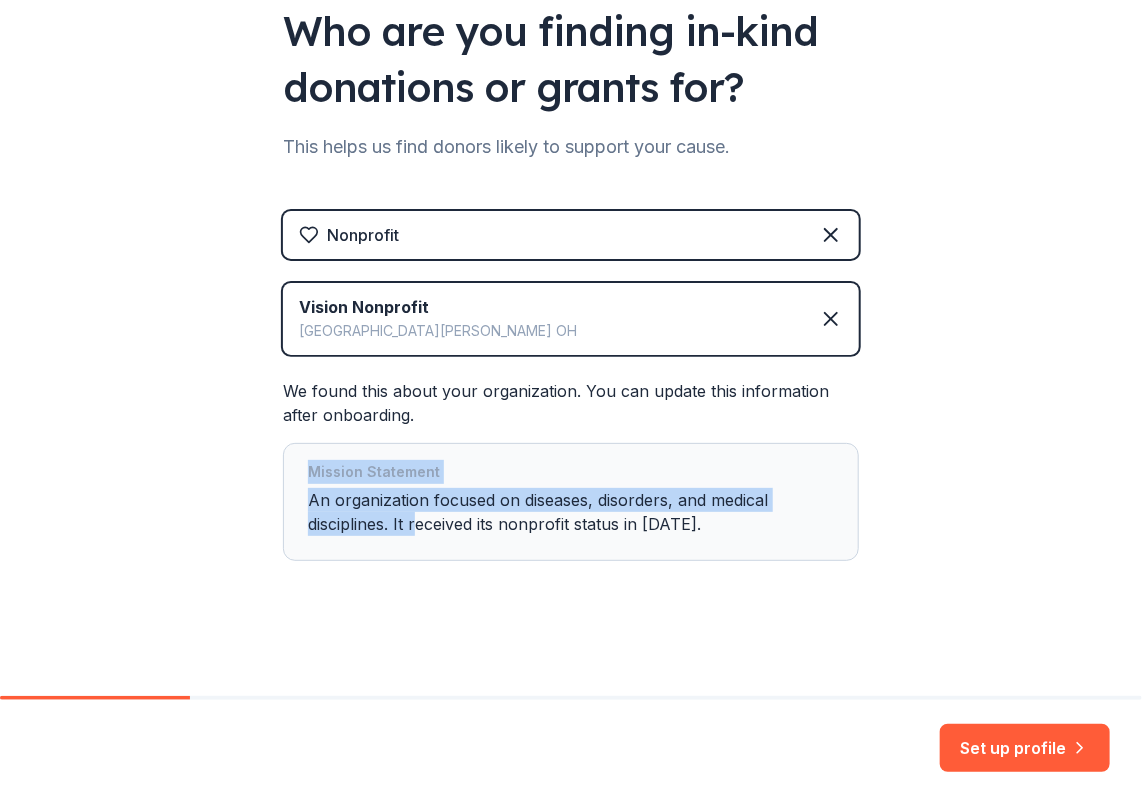 drag, startPoint x: 407, startPoint y: 522, endPoint x: 239, endPoint y: 477, distance: 173.9224 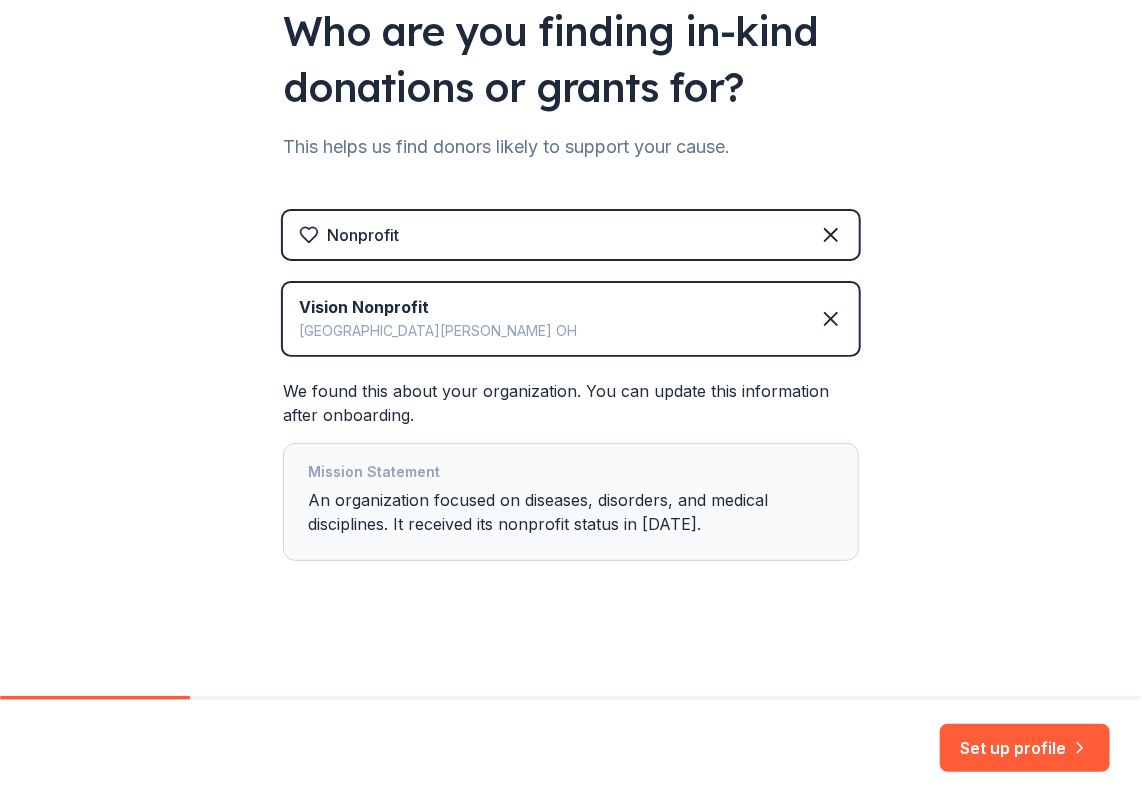 drag, startPoint x: 239, startPoint y: 477, endPoint x: 427, endPoint y: 524, distance: 193.78596 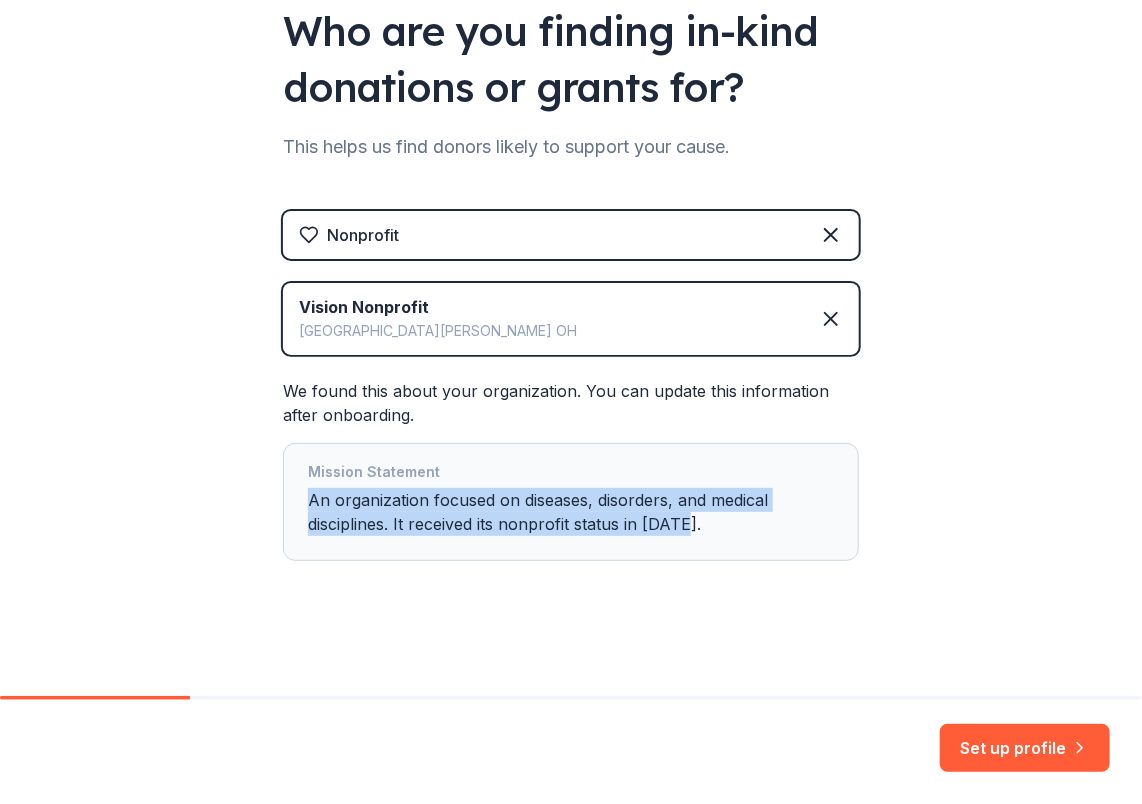 drag, startPoint x: 700, startPoint y: 522, endPoint x: 297, endPoint y: 503, distance: 403.44763 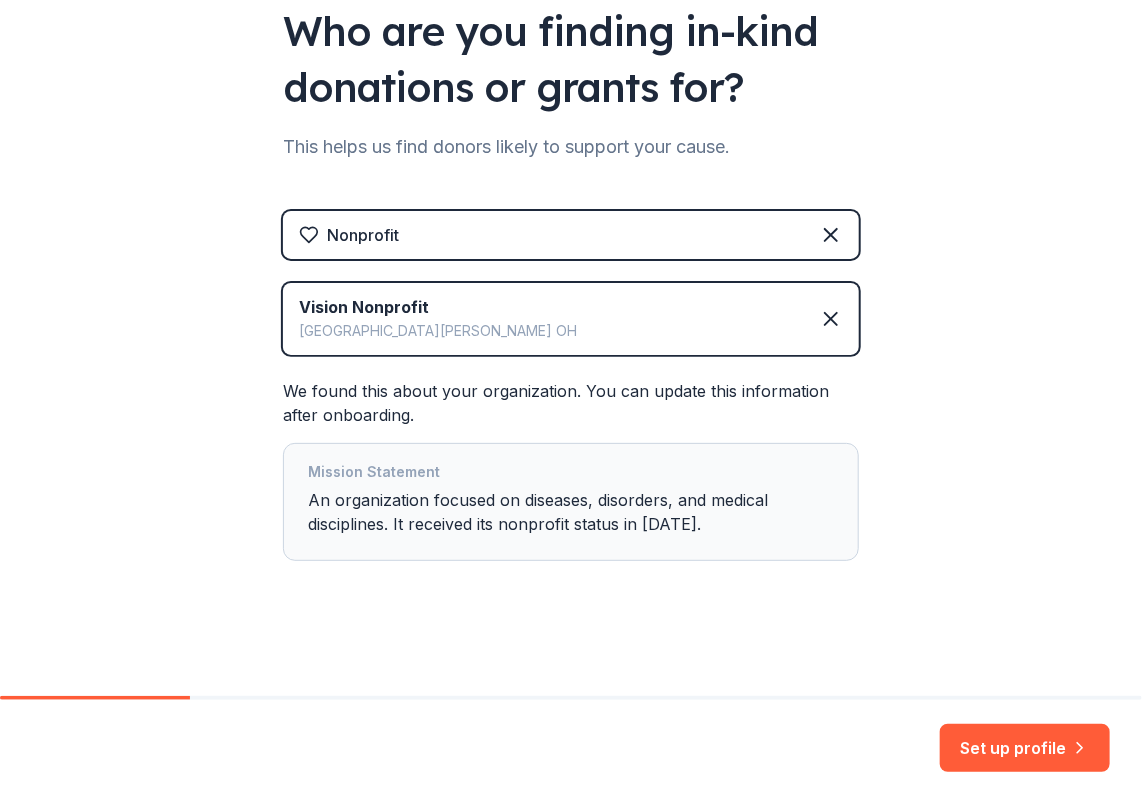 click on "Mission Statement An organization focused on diseases, disorders, and medical disciplines. It received its nonprofit status in 2023." at bounding box center (571, 502) 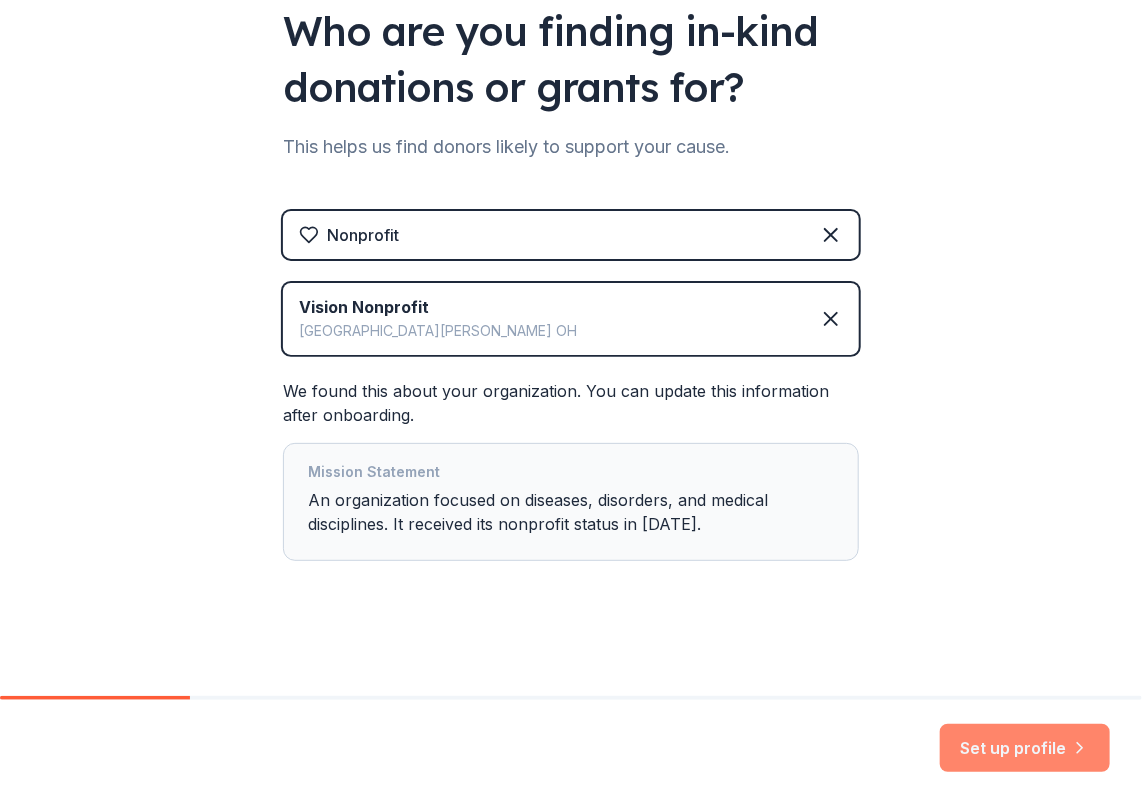 click on "Set up profile" at bounding box center [1025, 748] 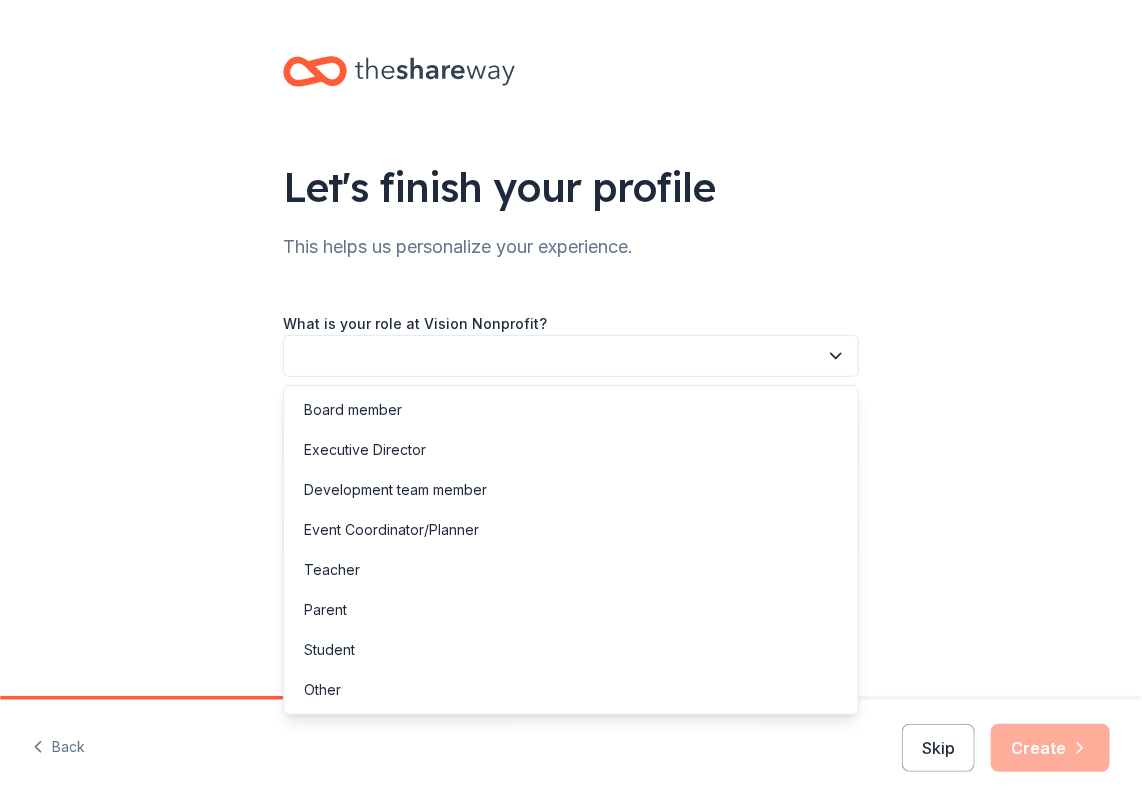 click at bounding box center [571, 356] 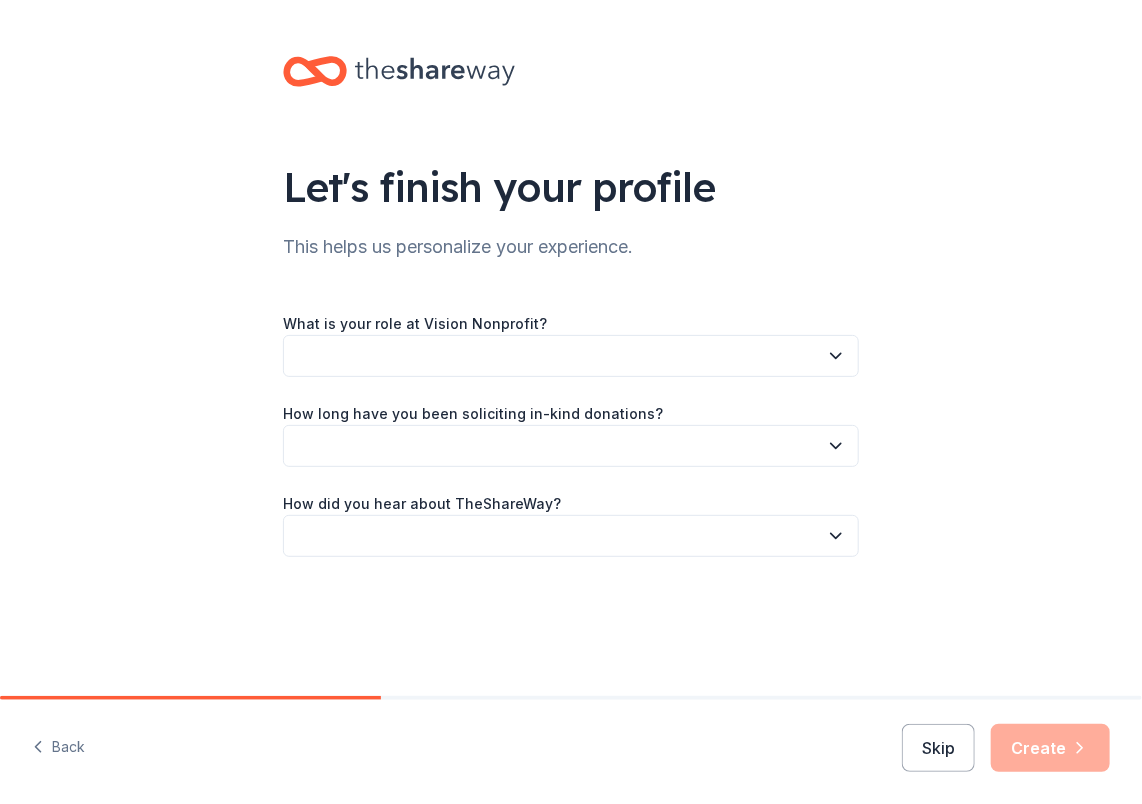 type 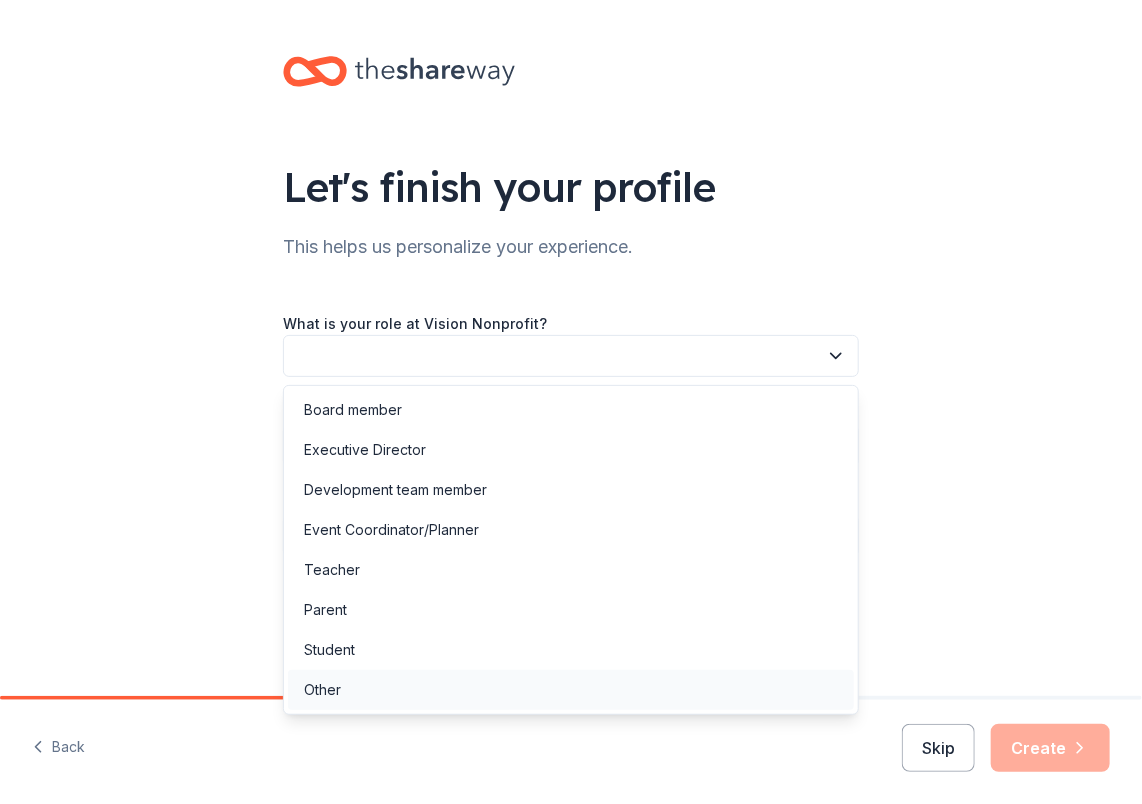 click on "Other" at bounding box center (571, 690) 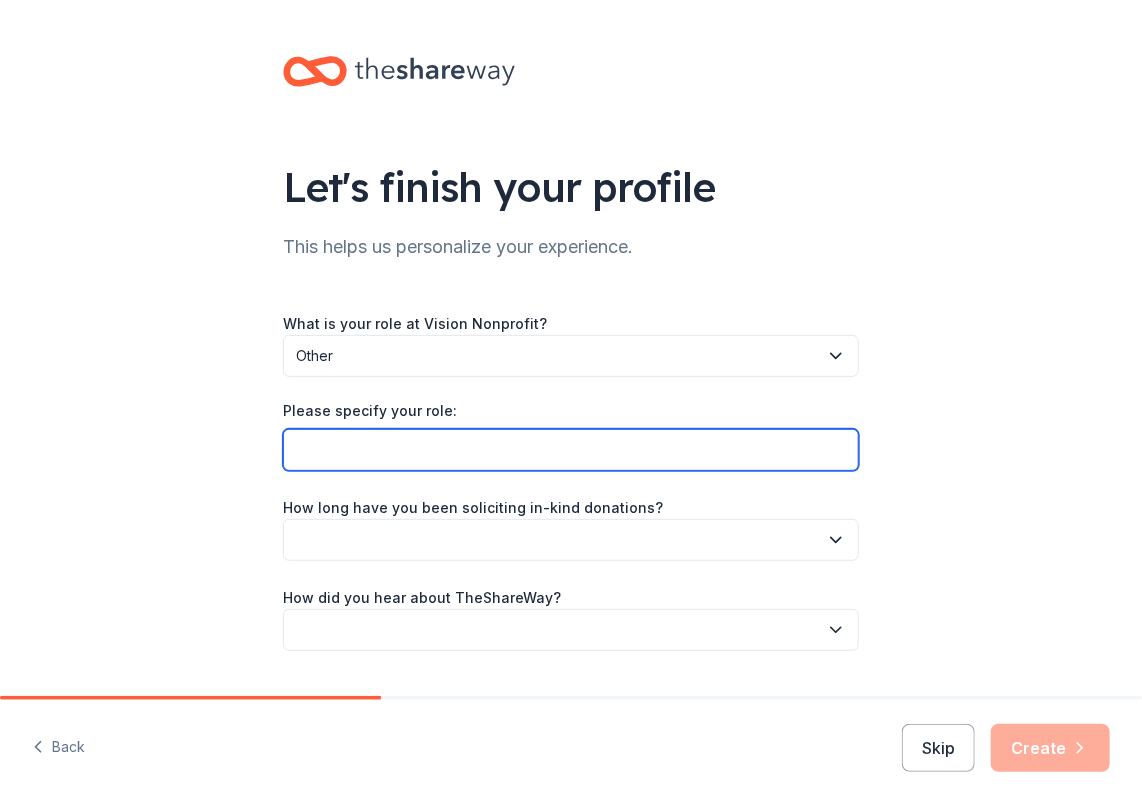 click on "Please specify your role:" at bounding box center (571, 450) 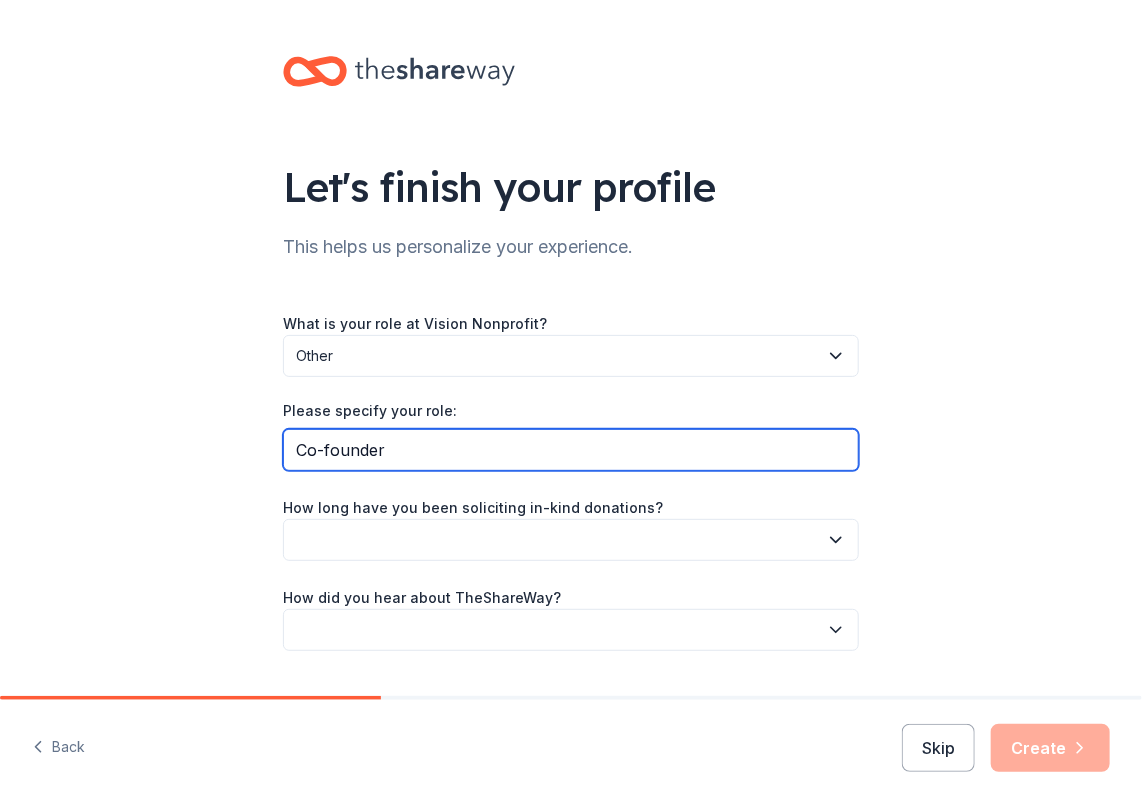 type on "Co-founder" 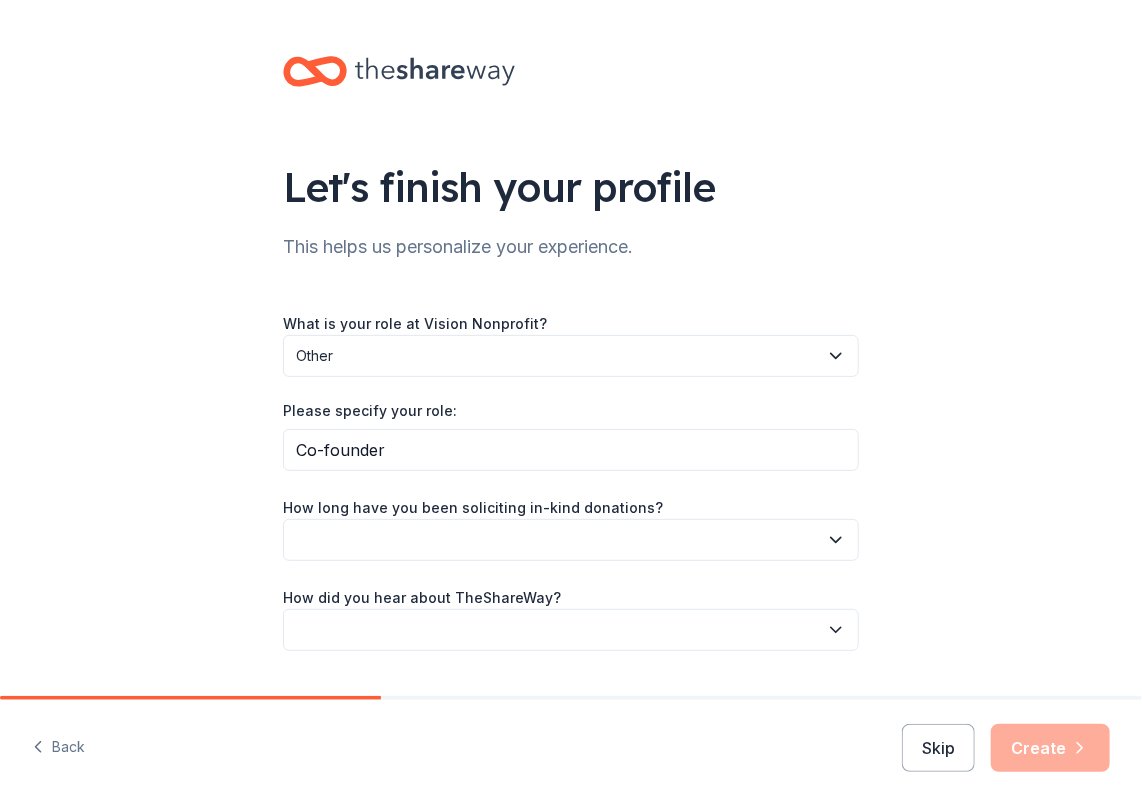 click at bounding box center [571, 540] 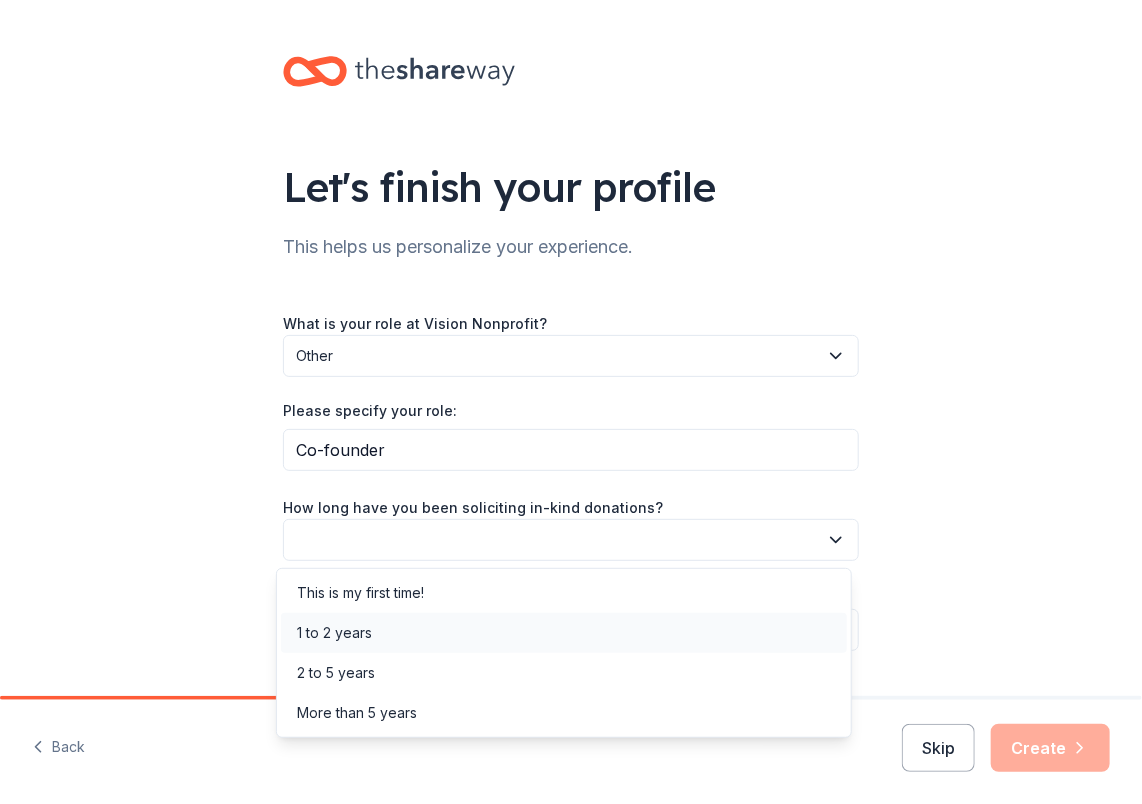 click on "1 to 2 years" at bounding box center (334, 633) 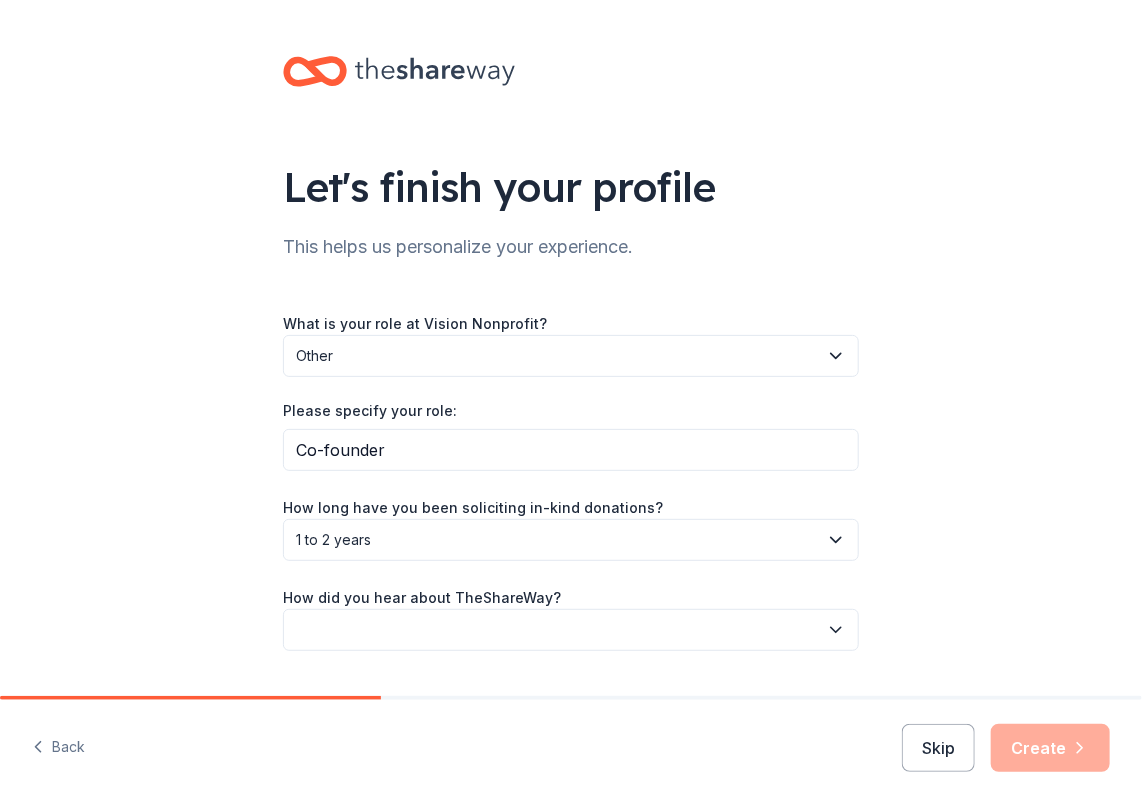 click at bounding box center [571, 630] 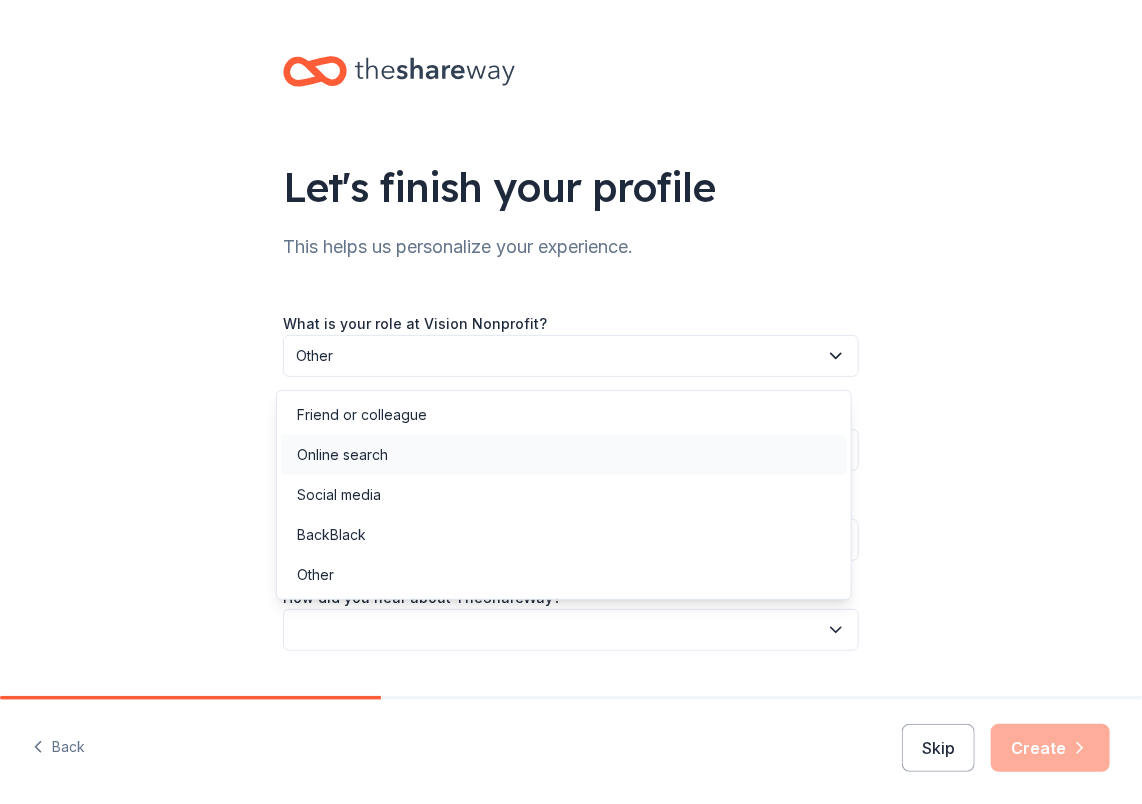click on "Online search" at bounding box center [564, 455] 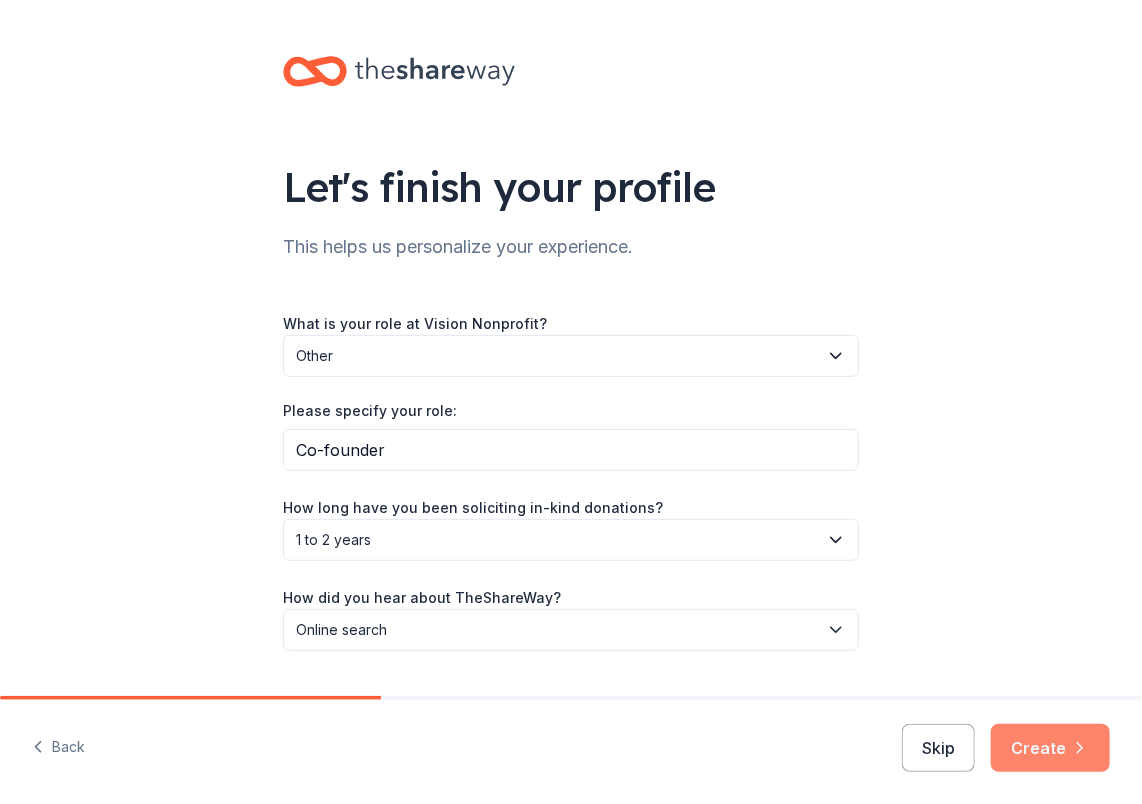 click on "Create" at bounding box center (1050, 748) 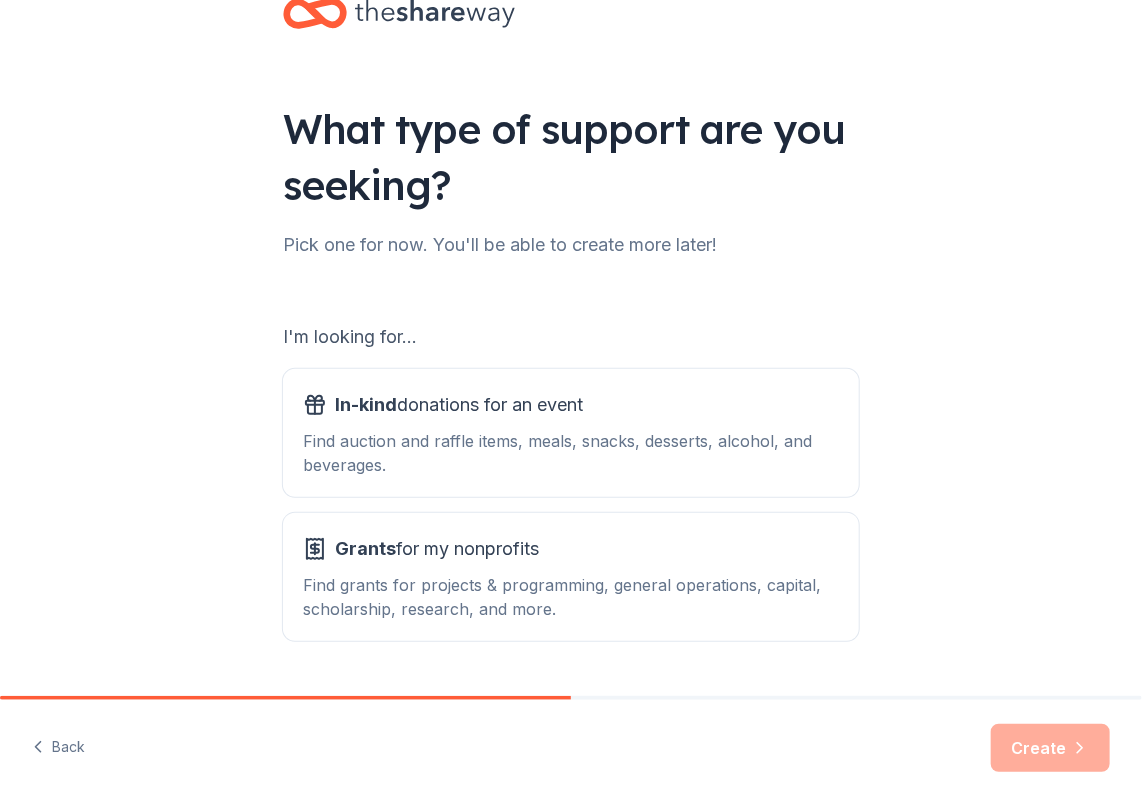 scroll, scrollTop: 111, scrollLeft: 0, axis: vertical 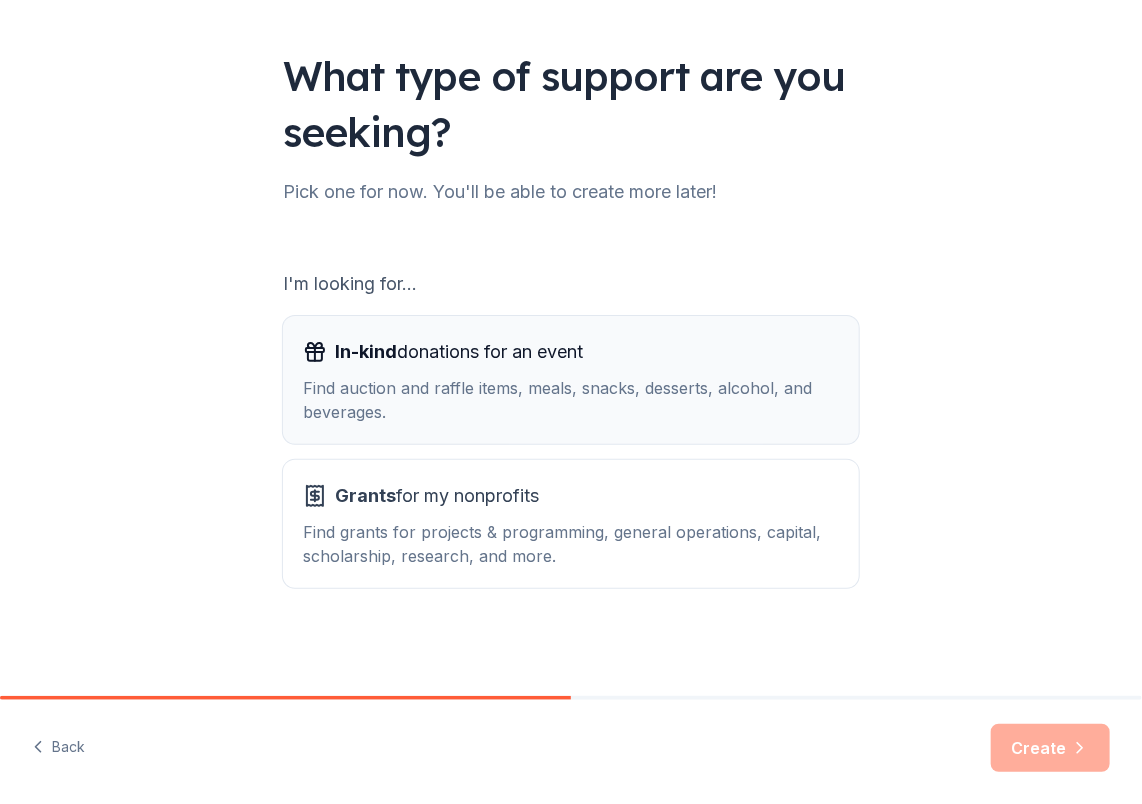 click on "Find auction and raffle items, meals, snacks, desserts, alcohol, and beverages." at bounding box center [571, 400] 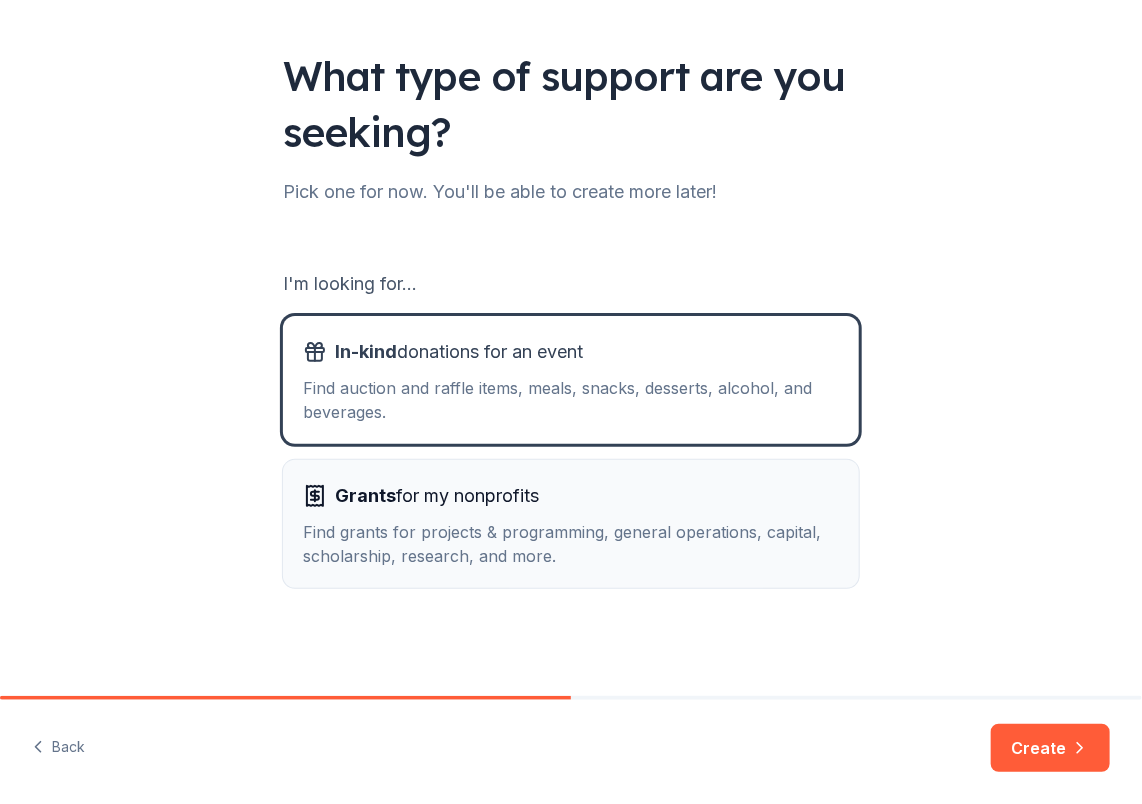 click on "Find grants for projects & programming, general operations, capital, scholarship, research, and more." at bounding box center (571, 544) 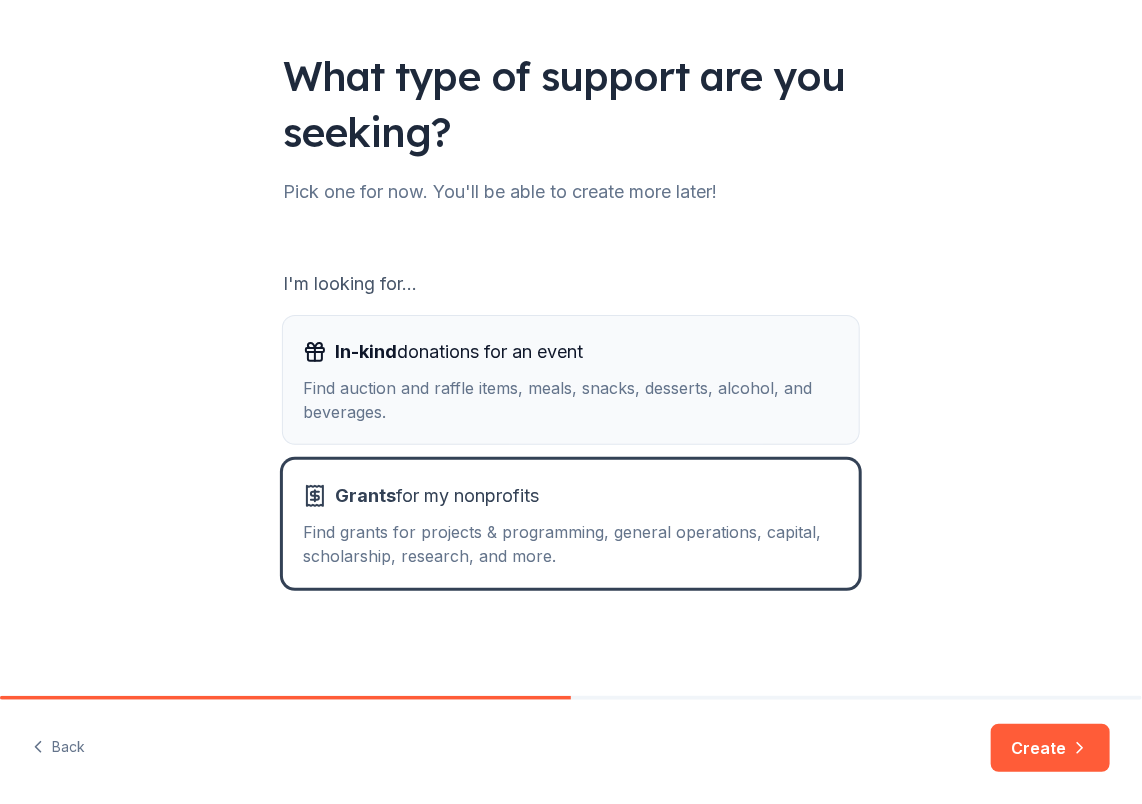 click on "Find auction and raffle items, meals, snacks, desserts, alcohol, and beverages." at bounding box center [571, 400] 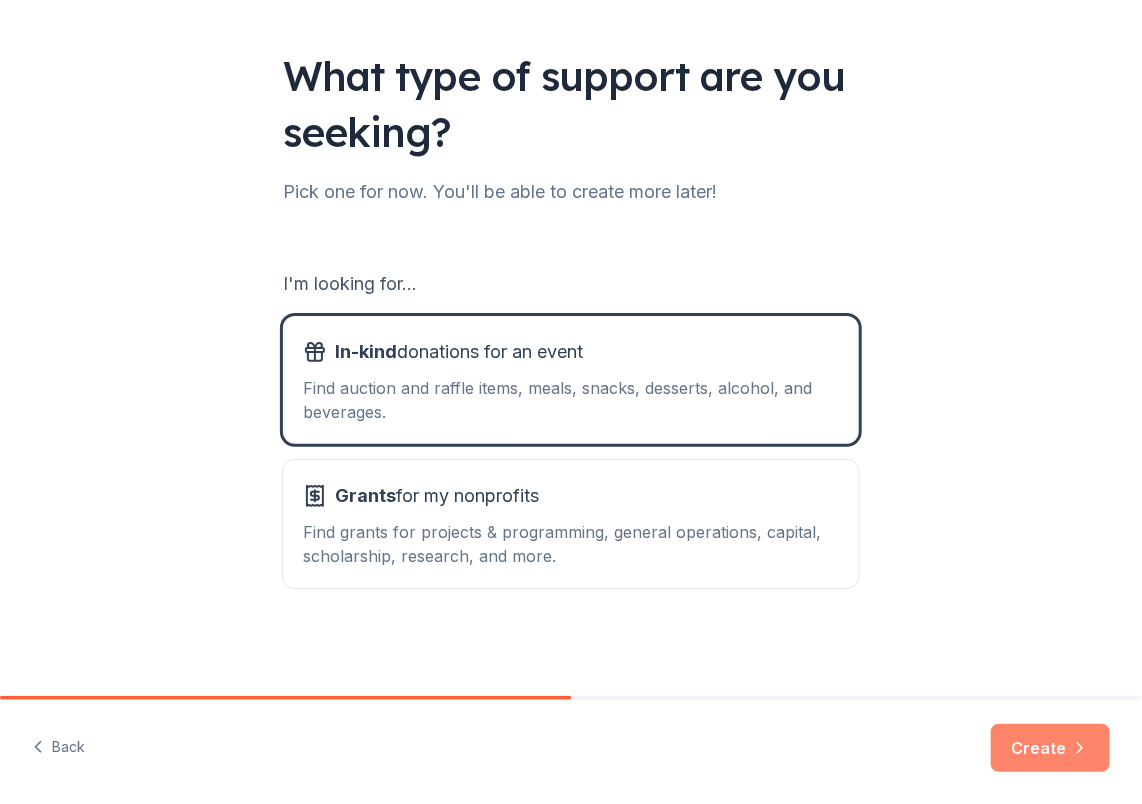 click on "Create" at bounding box center (1050, 748) 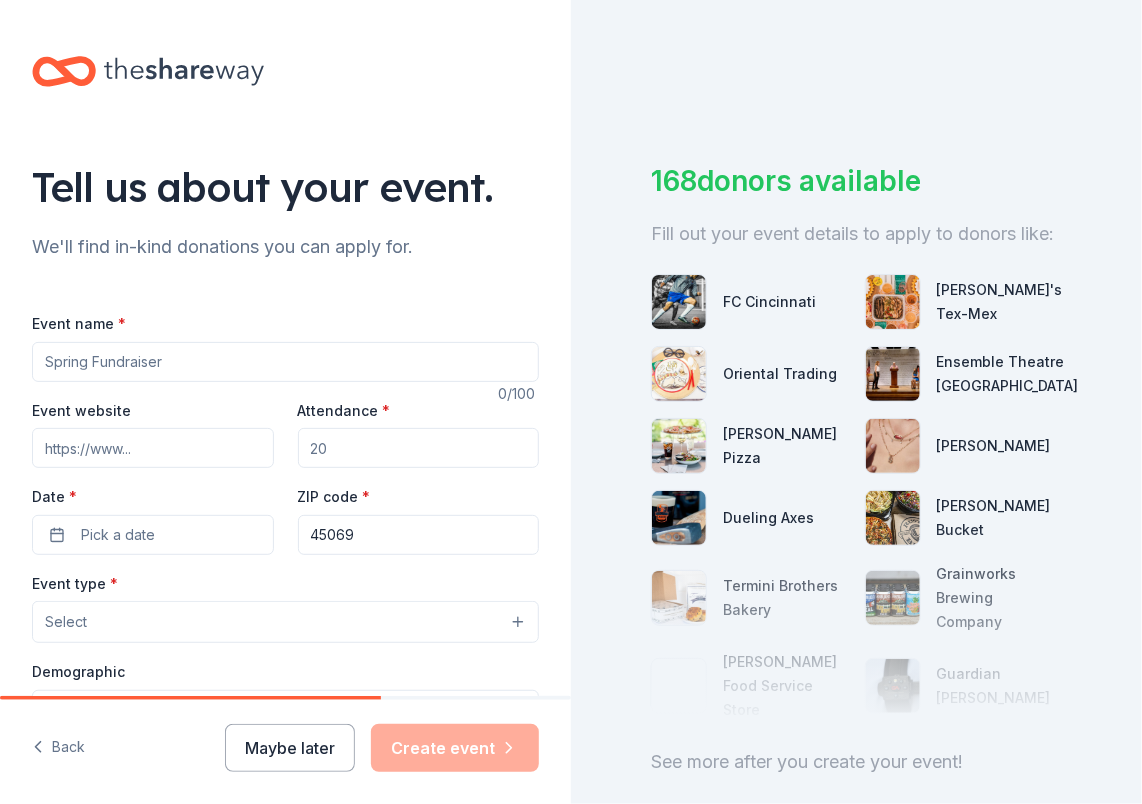 click on "Event name *" at bounding box center (285, 362) 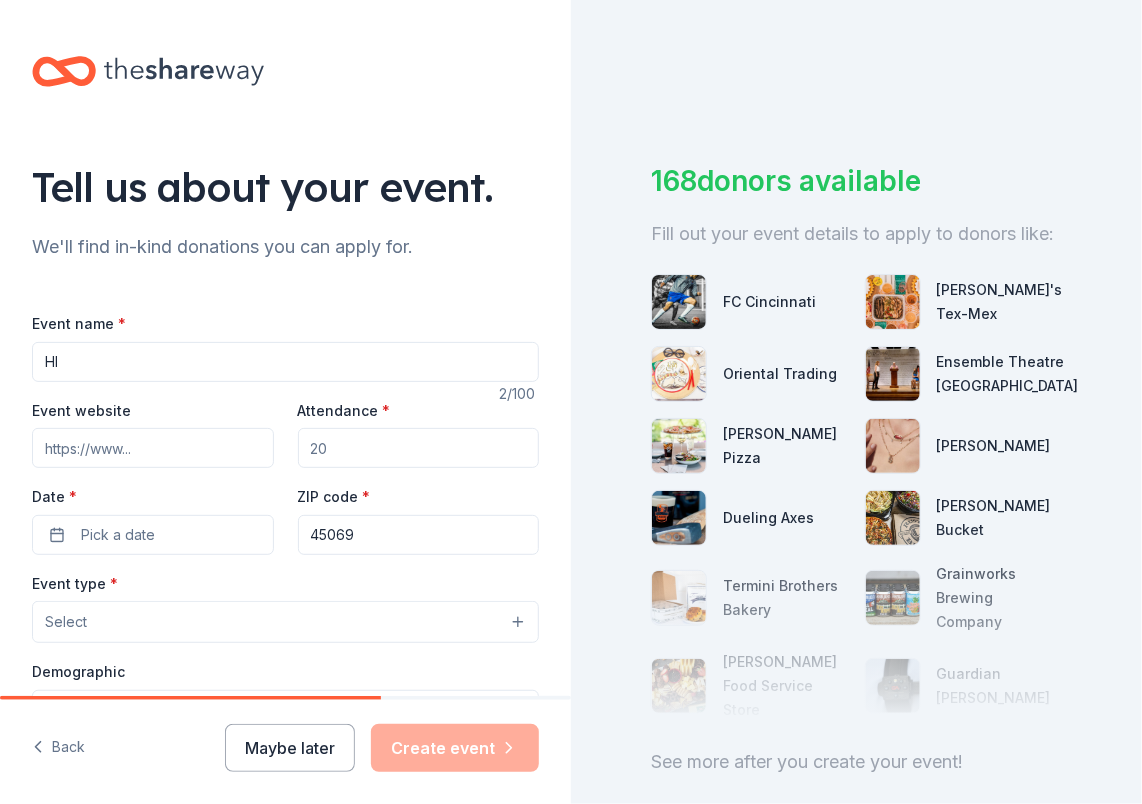 type on "H" 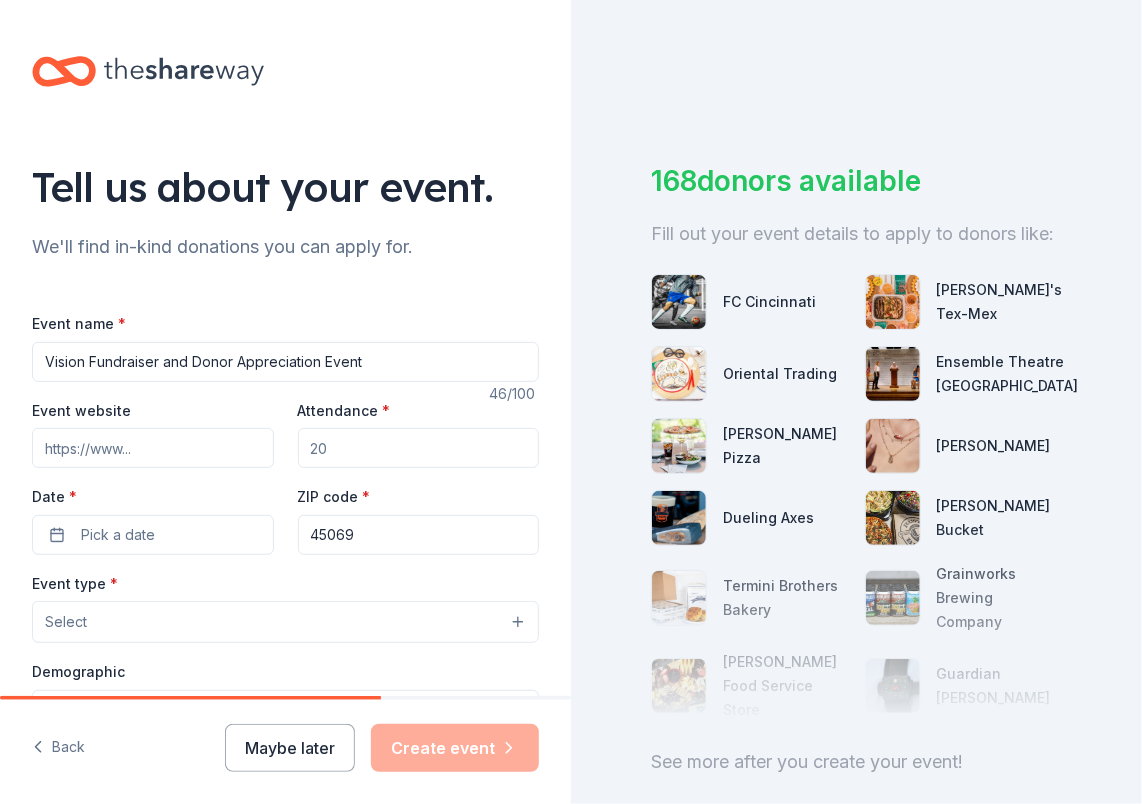 type on "Vision Fundraiser and Donor Appreciation Event" 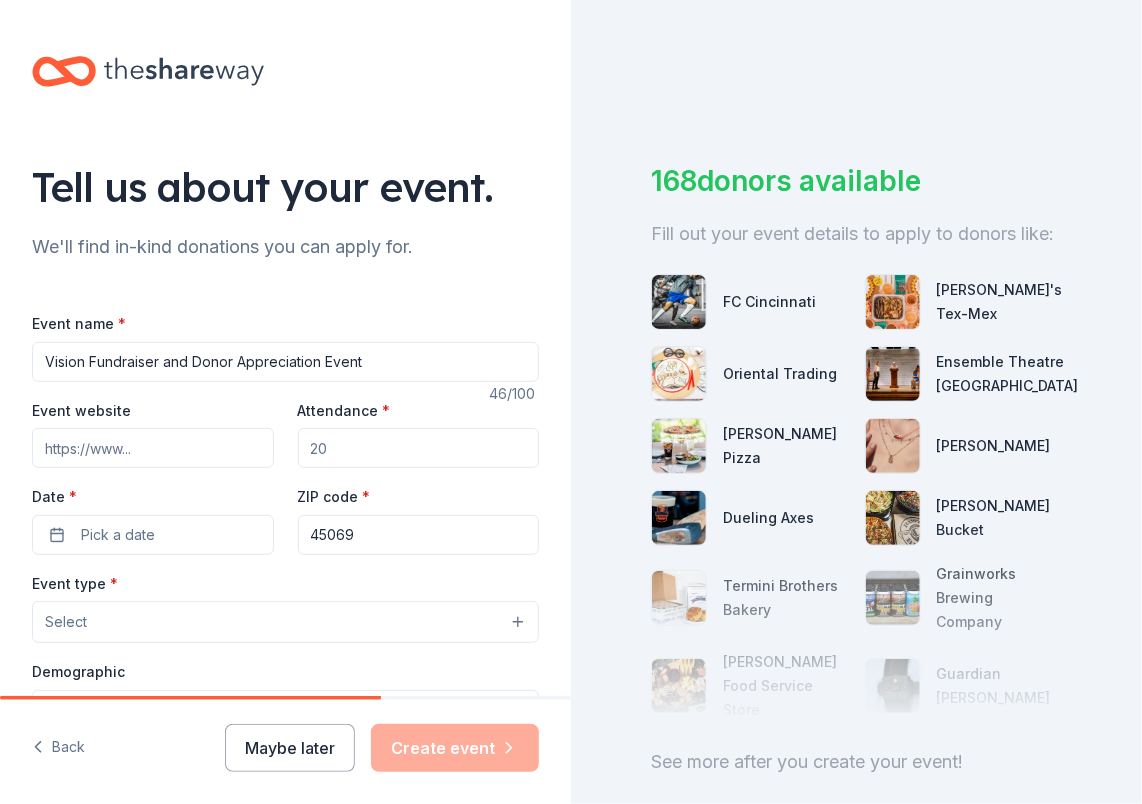 paste on "https://www.visionnonprofit.org/" 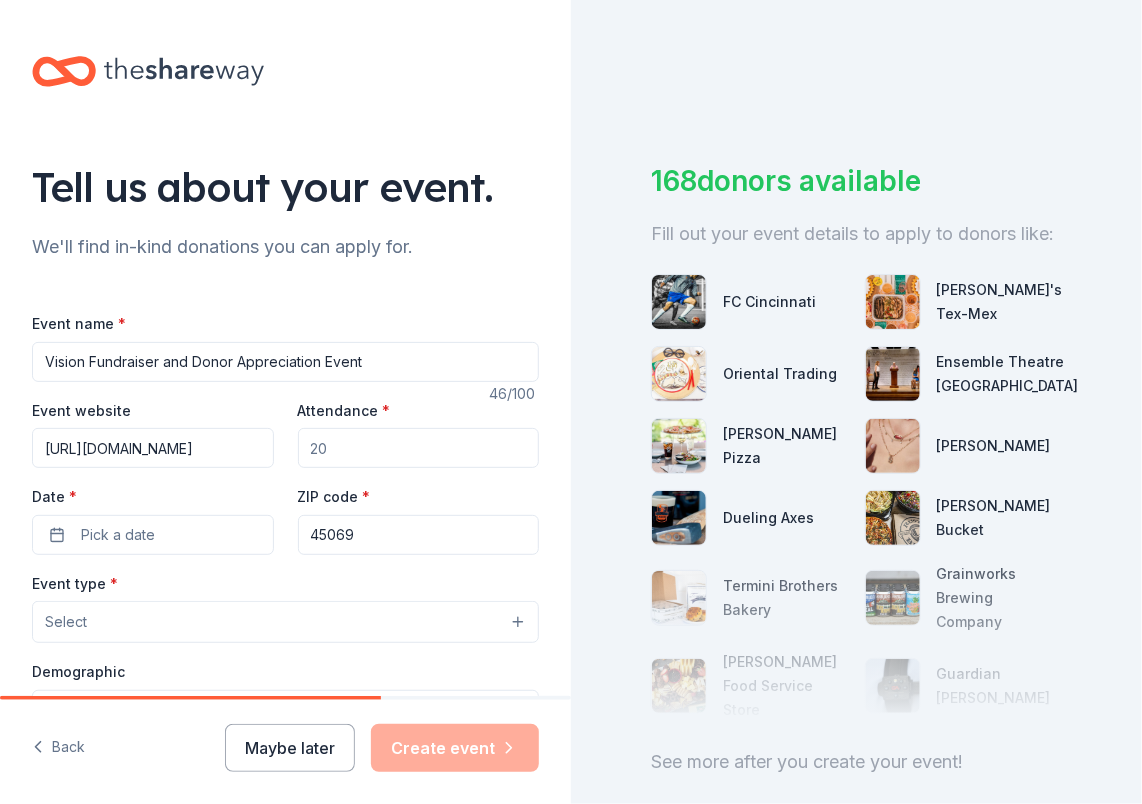 scroll, scrollTop: 0, scrollLeft: 6, axis: horizontal 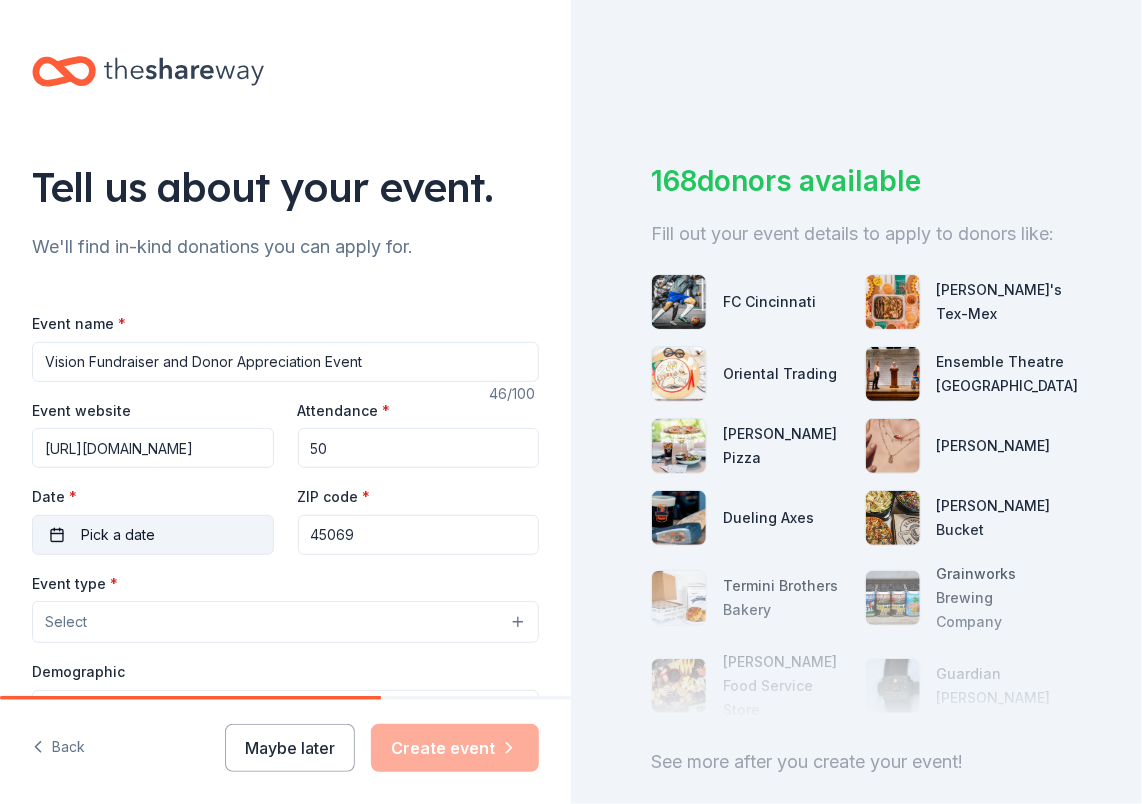 type on "50" 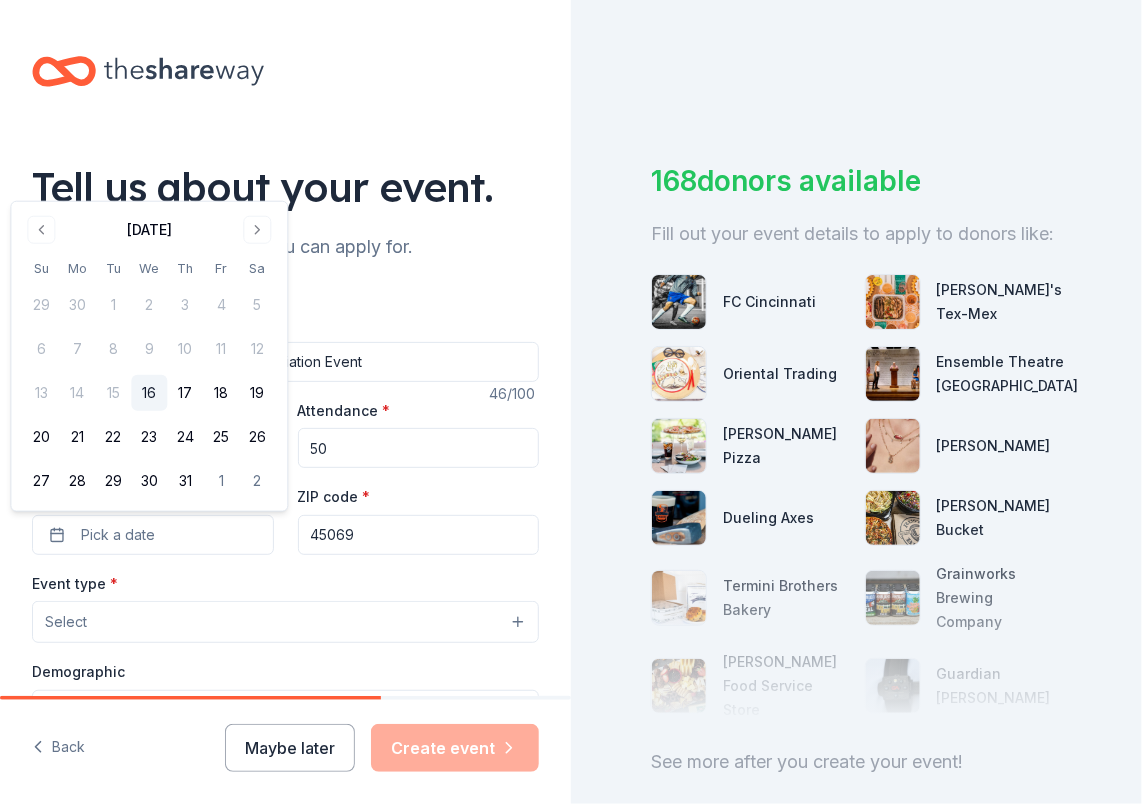 click on "Tell us about your event. We'll find in-kind donations you can apply for. Event name * Vision Fundraiser and Donor Appreciation Event 46 /100 Event website https://www.visionnonprofit.org/ Attendance * 50 Date * Pick a date ZIP code * 45069 Event type * Select Demographic Select We use this information to help brands find events with their target demographic to sponsor their products. Mailing address Apt/unit Description What are you looking for? * Auction & raffle Meals Snacks Desserts Alcohol Beverages Send me reminders Email me reminders of donor application deadlines Recurring event" at bounding box center (285, 665) 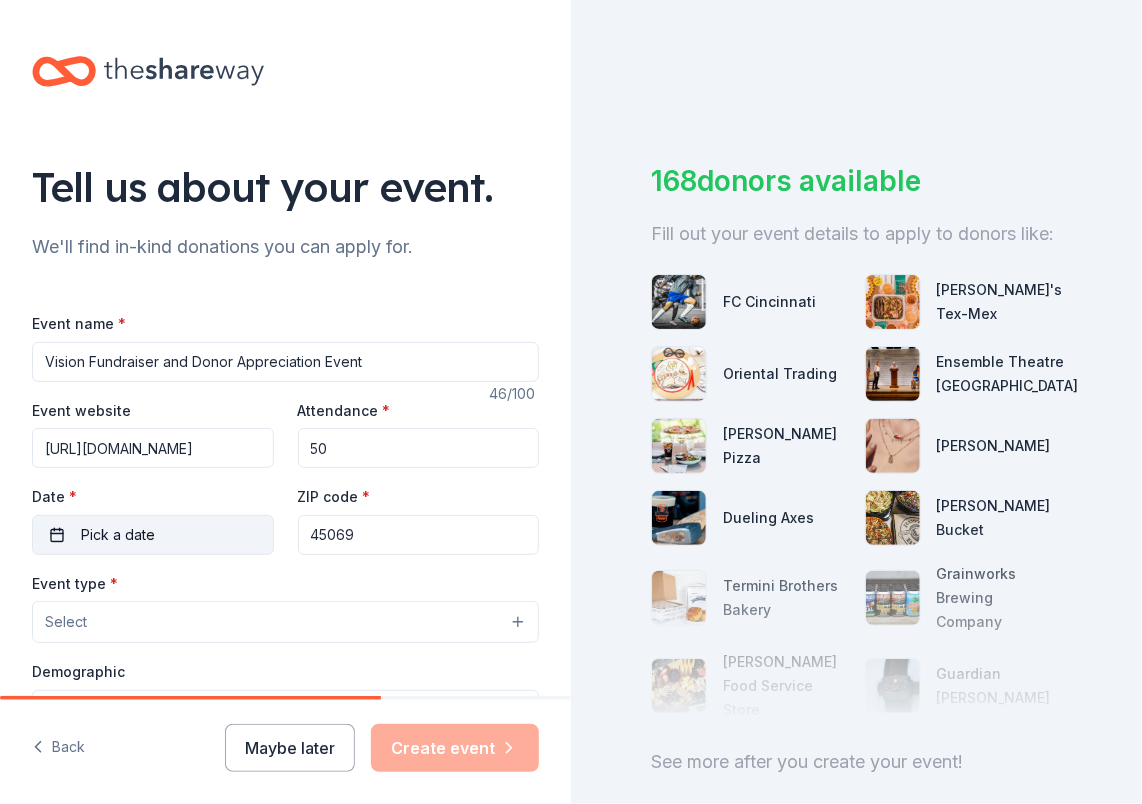 click on "Pick a date" at bounding box center [118, 535] 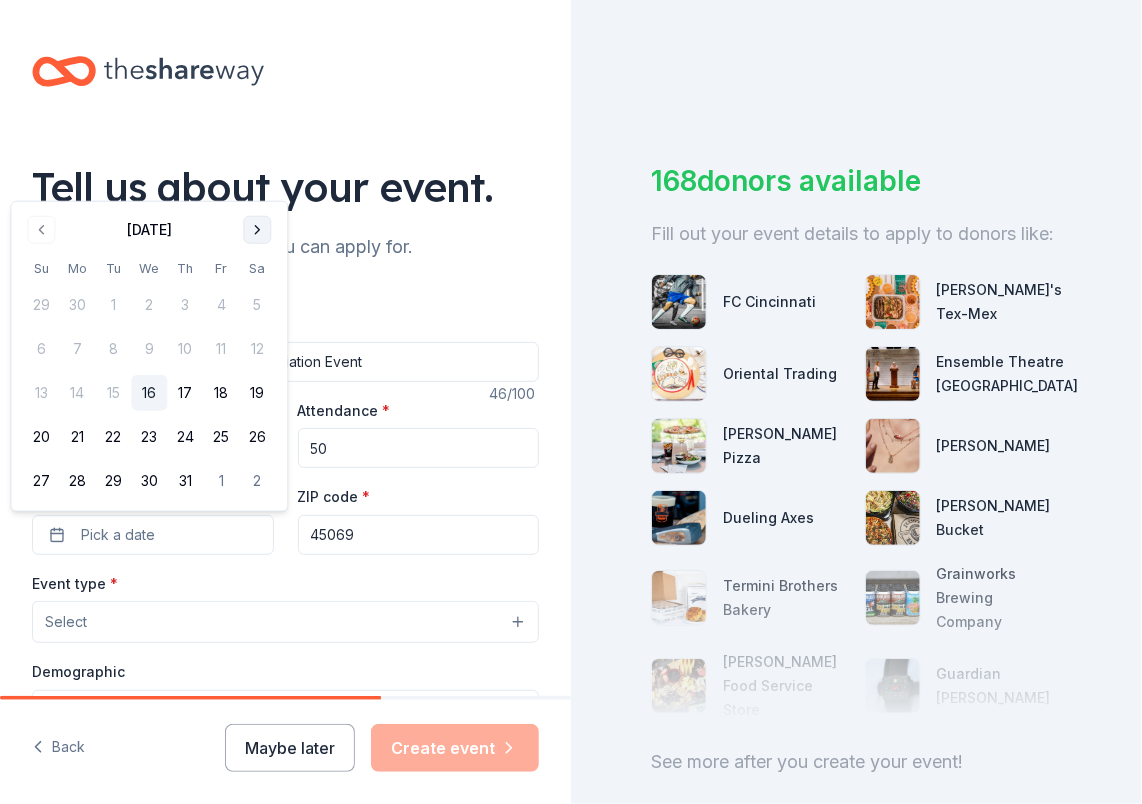 click at bounding box center (257, 230) 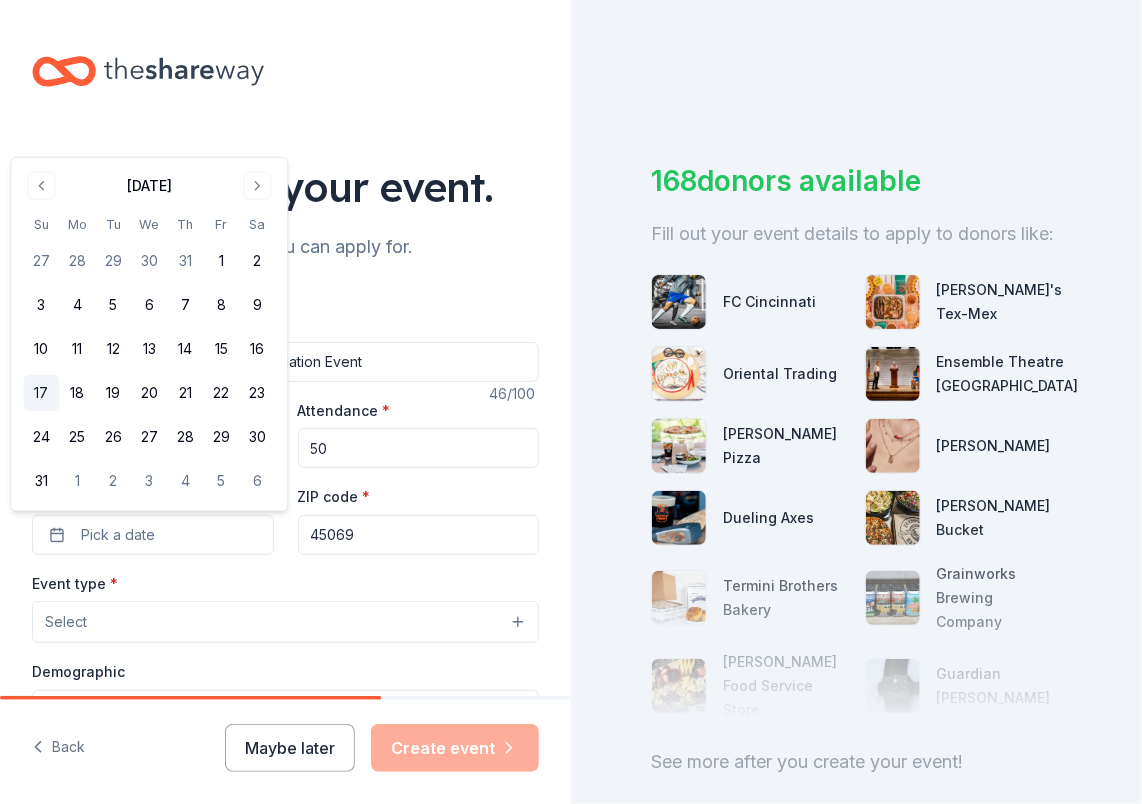 click on "17" at bounding box center (41, 393) 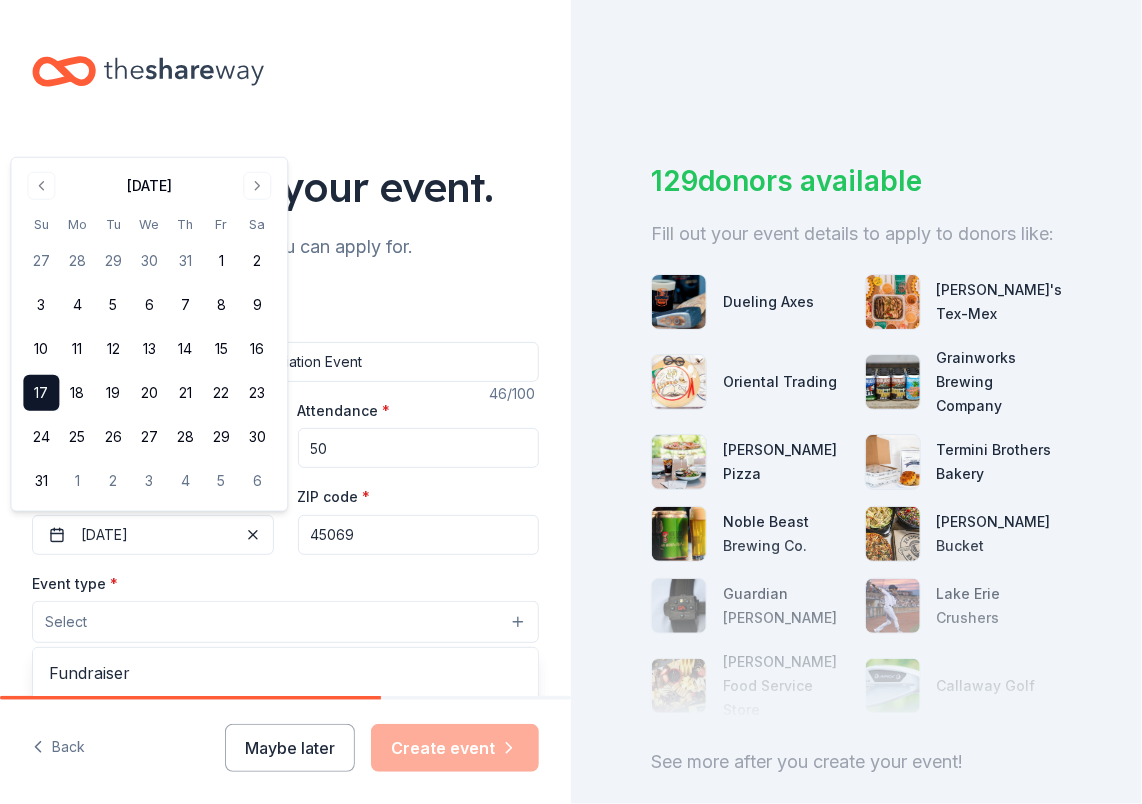 click on "Select" at bounding box center [285, 622] 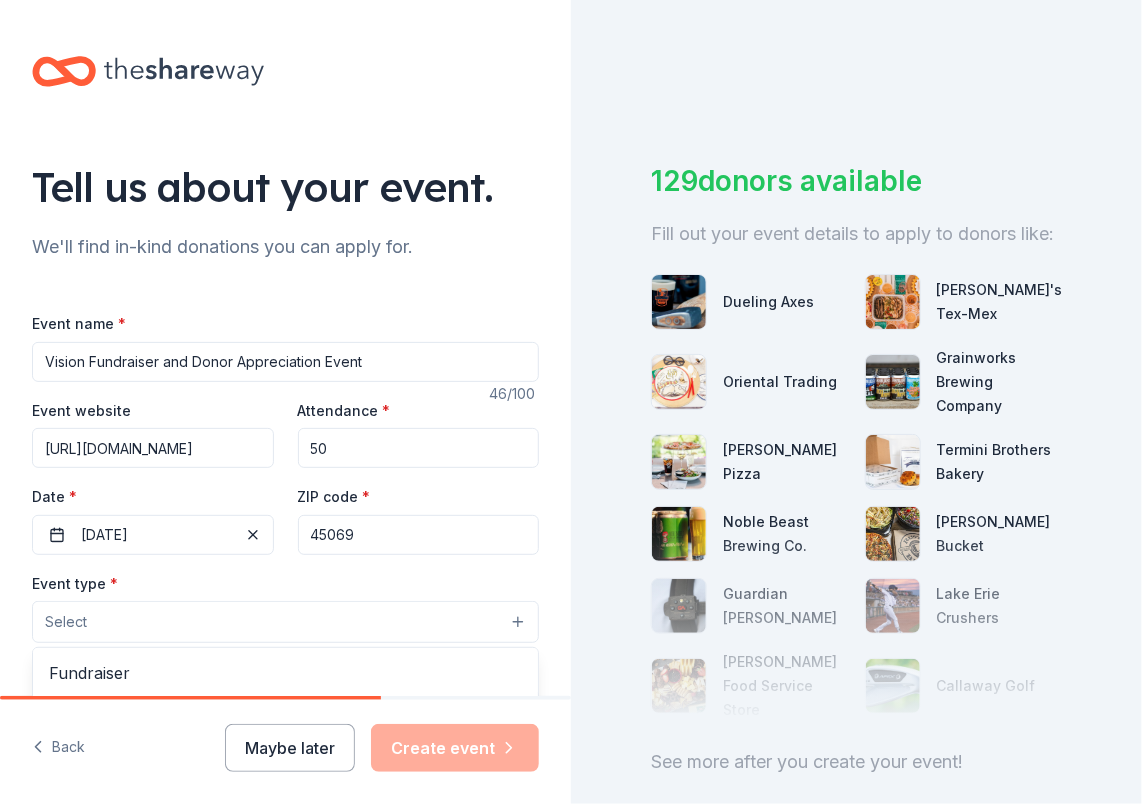 click on "Select" at bounding box center (285, 622) 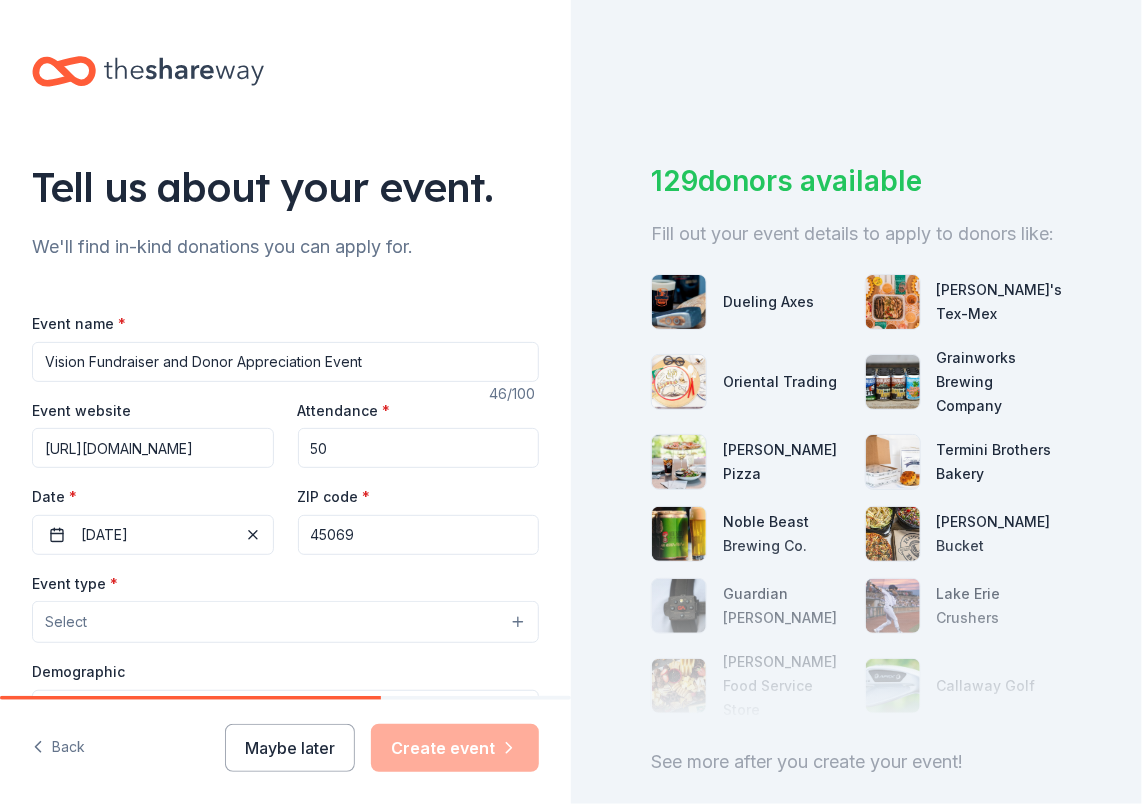 click on "Select" at bounding box center (285, 622) 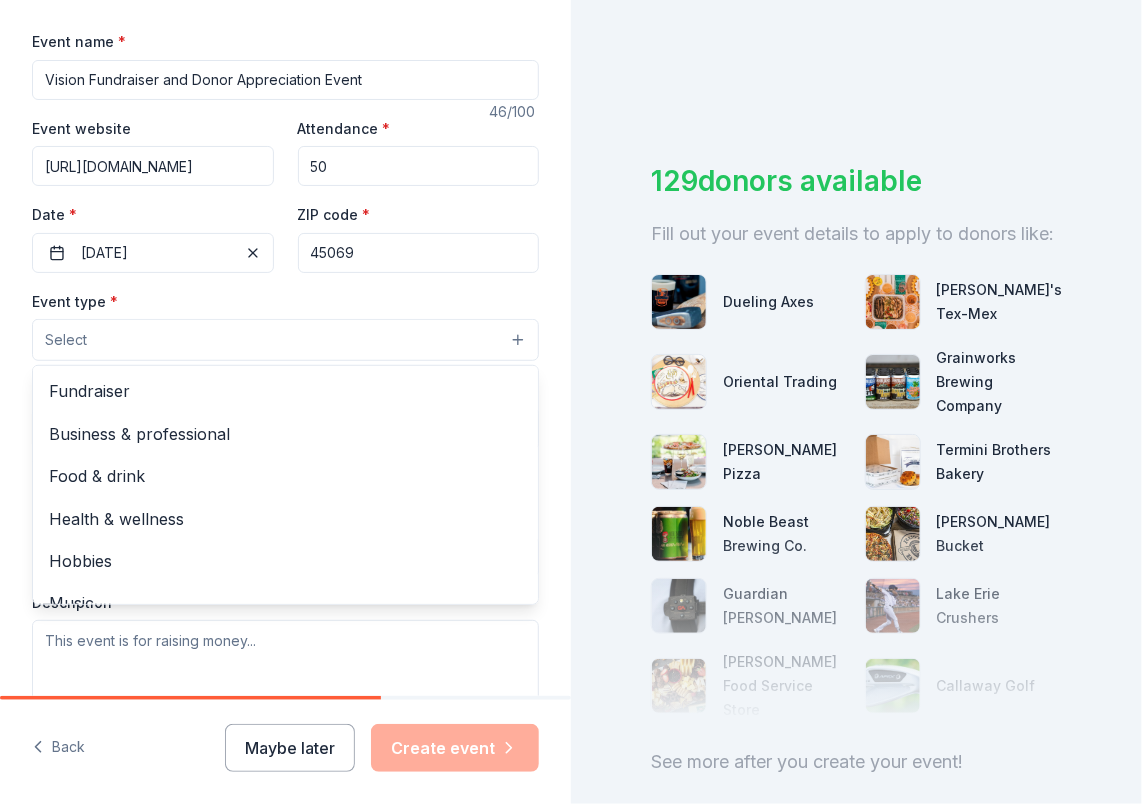 scroll, scrollTop: 284, scrollLeft: 0, axis: vertical 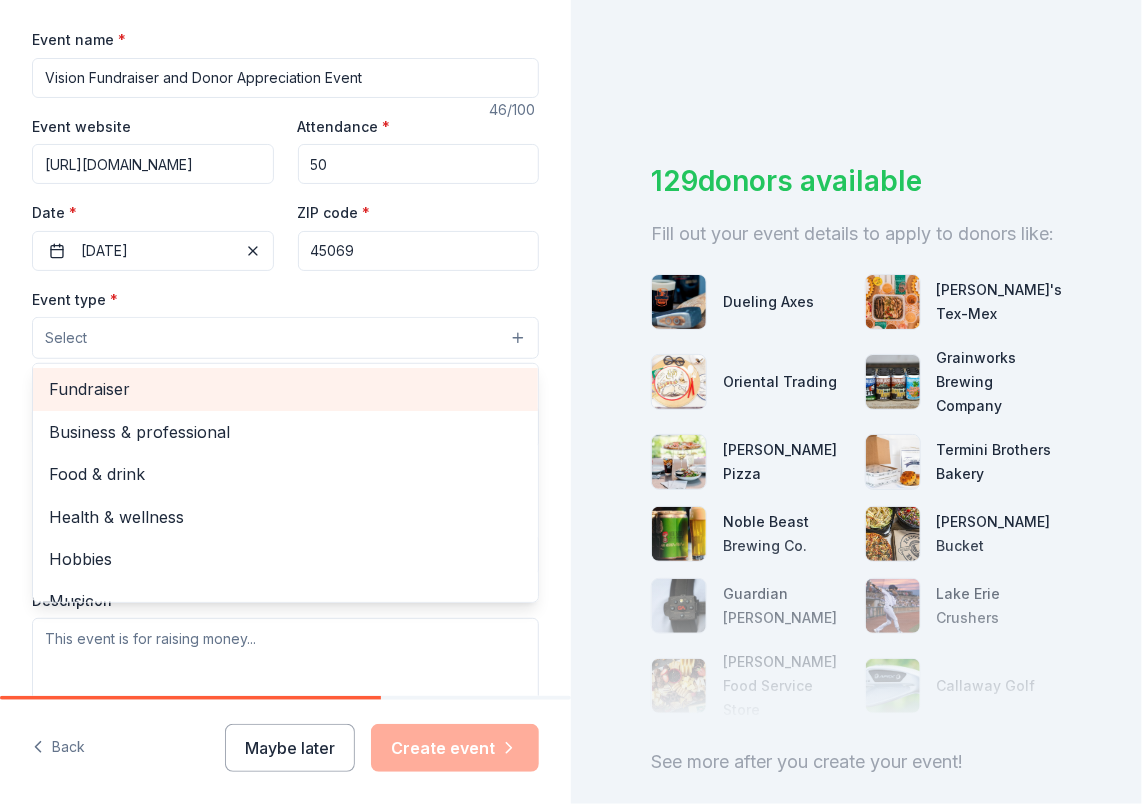 click on "Fundraiser" at bounding box center [285, 389] 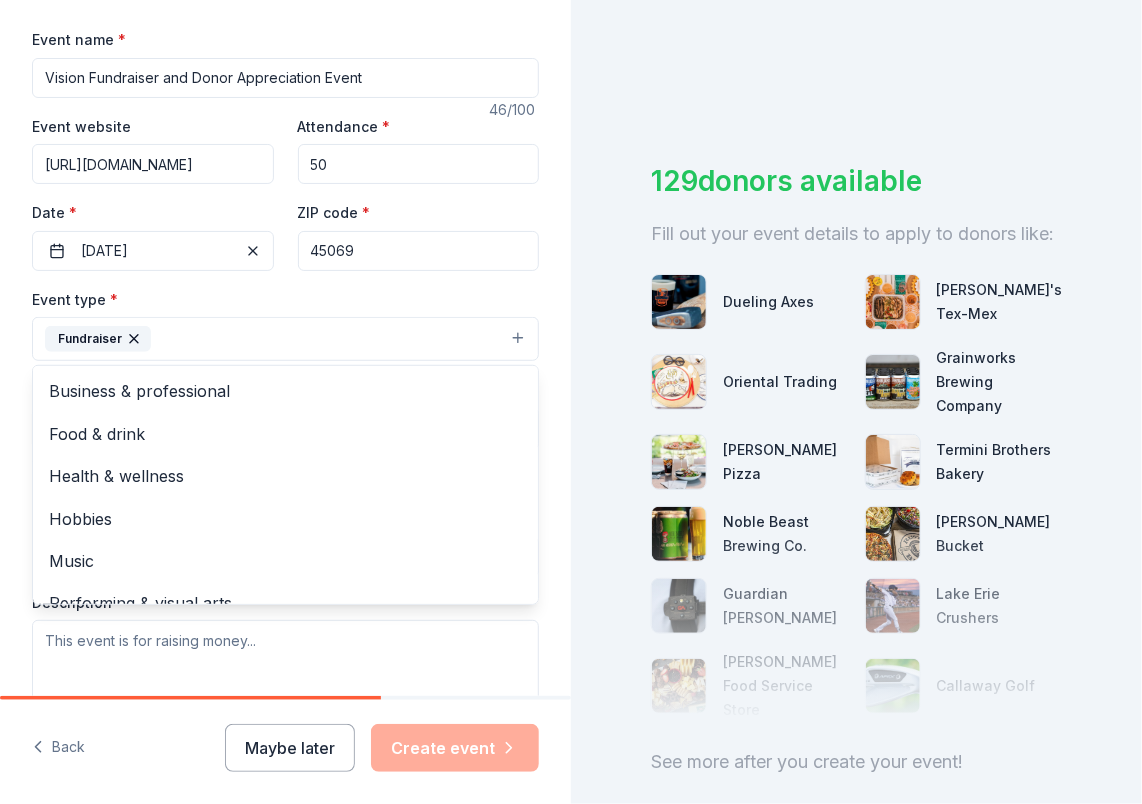 click on "Tell us about your event. We'll find in-kind donations you can apply for. Event name * Vision Fundraiser and Donor Appreciation Event 46 /100 Event website https://www.visionnonprofit.org/ Attendance * 50 Date * 08/17/2025 ZIP code * 45069 Event type * Fundraiser Business & professional Food & drink Health & wellness Hobbies Music Performing & visual arts Demographic Select We use this information to help brands find events with their target demographic to sponsor their products. Mailing address Apt/unit Description What are you looking for? * Auction & raffle Meals Snacks Desserts Alcohol Beverages Send me reminders Email me reminders of donor application deadlines Recurring event" at bounding box center [285, 382] 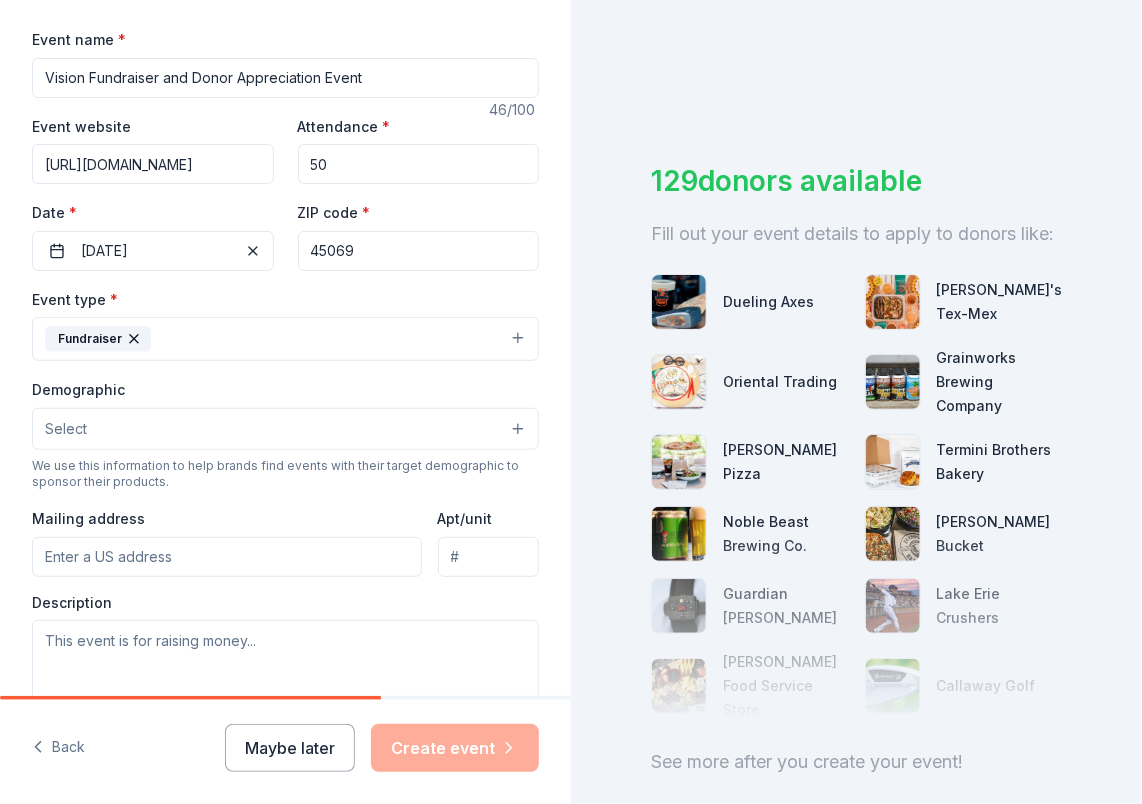 click on "Select" at bounding box center (285, 429) 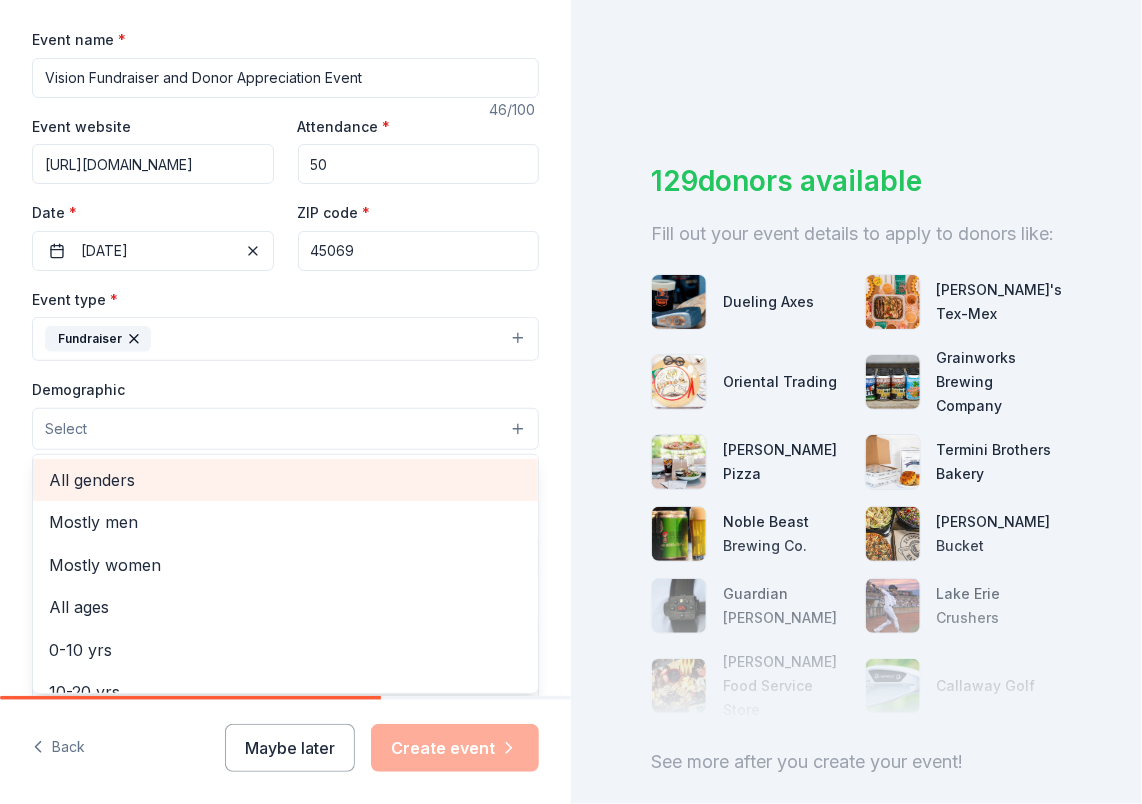 drag, startPoint x: 192, startPoint y: 499, endPoint x: 211, endPoint y: 488, distance: 21.954498 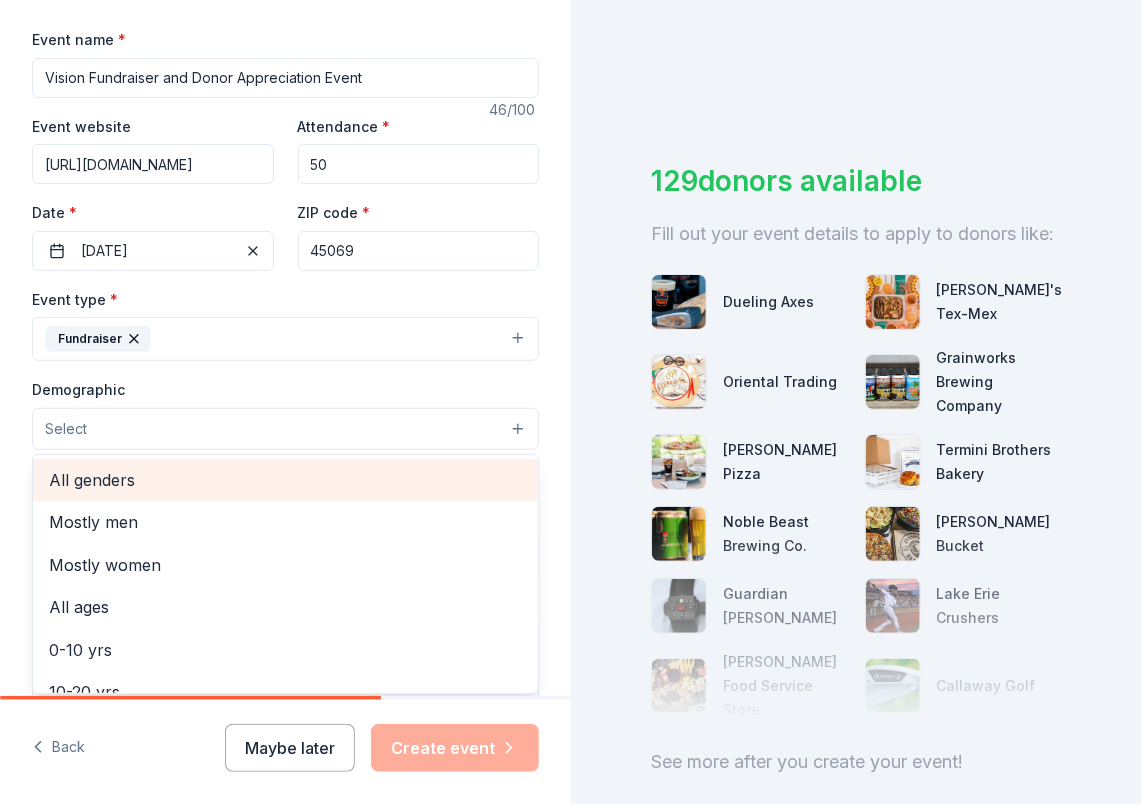 click on "All genders" at bounding box center [285, 480] 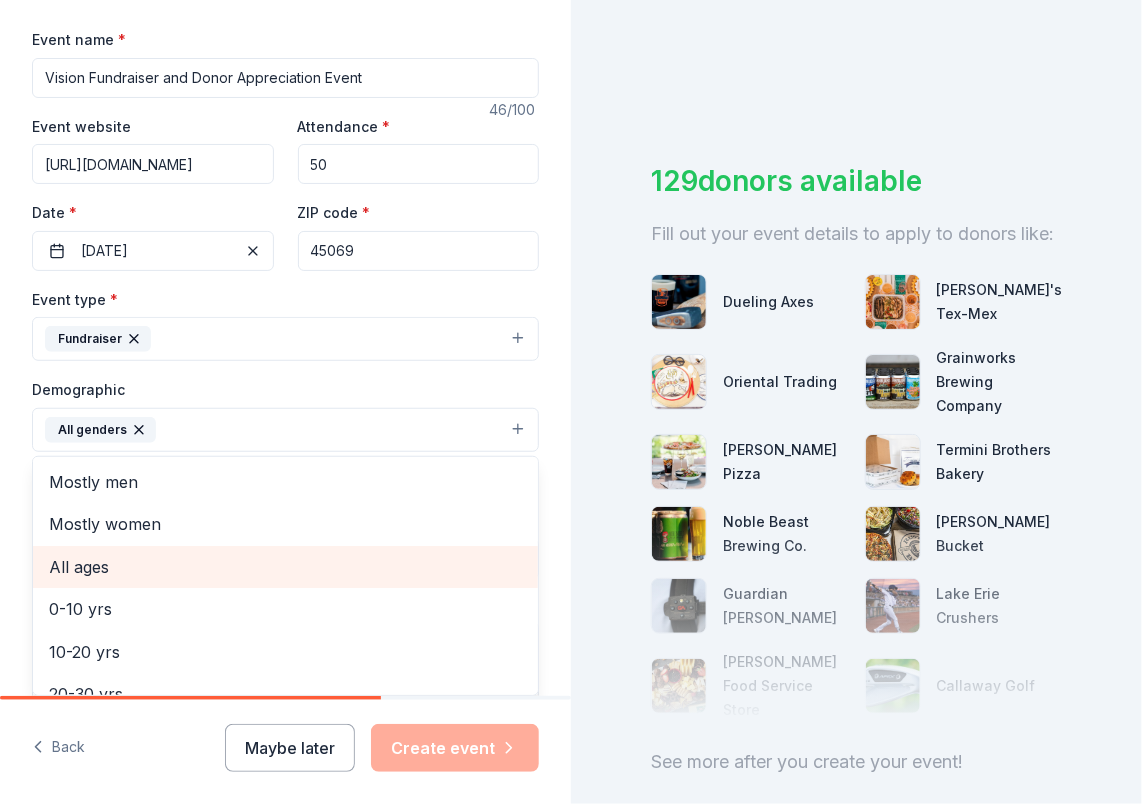 click on "All ages" at bounding box center [285, 567] 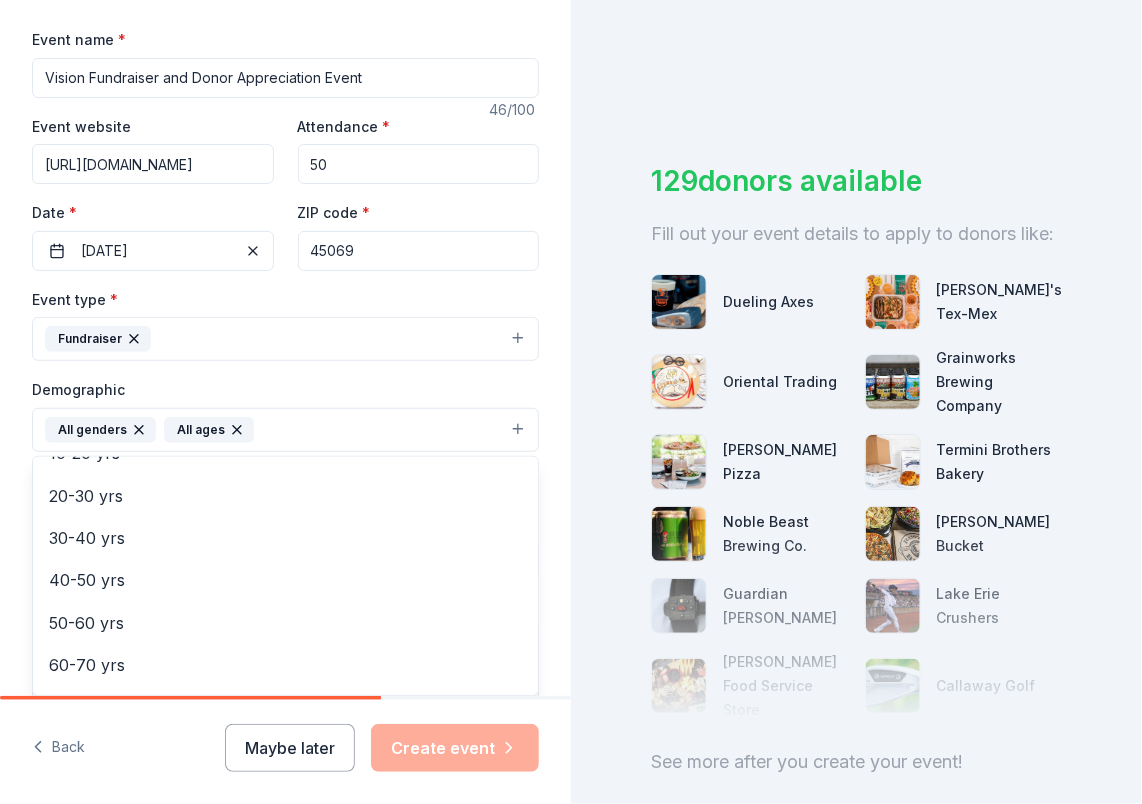 scroll, scrollTop: 236, scrollLeft: 0, axis: vertical 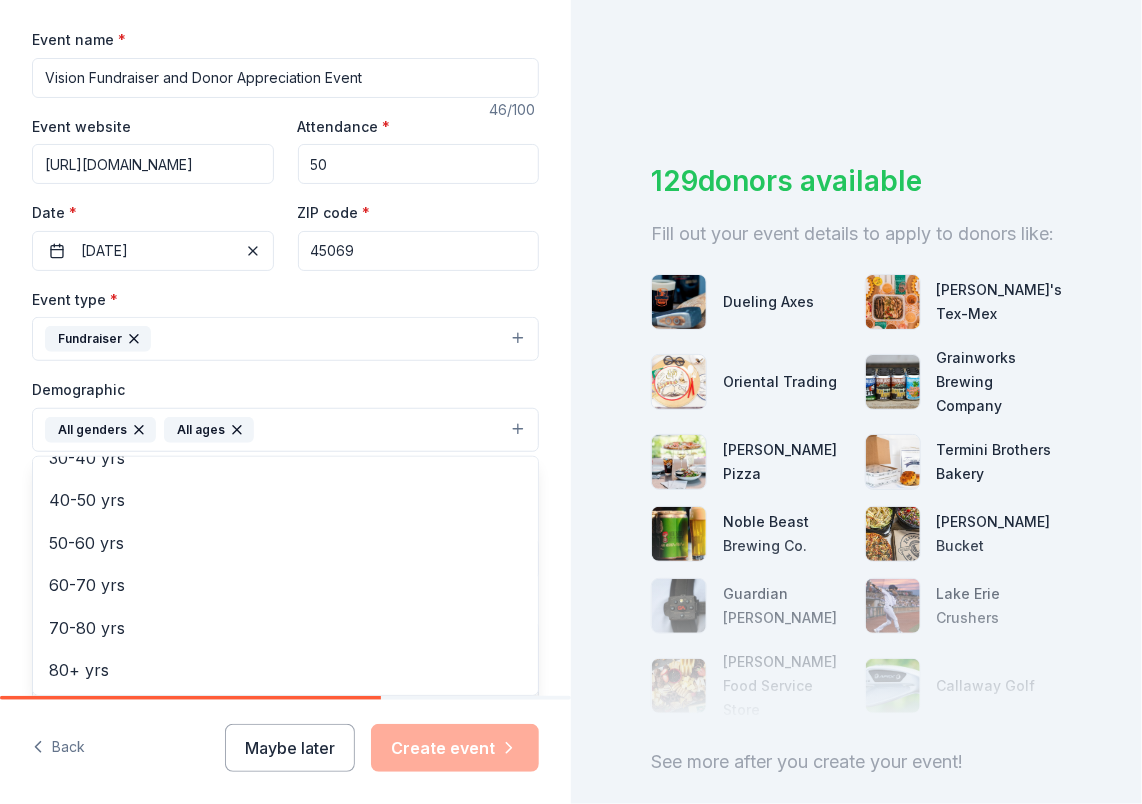 click on "Tell us about your event. We'll find in-kind donations you can apply for. Event name * Vision Fundraiser and Donor Appreciation Event 46 /100 Event website https://www.visionnonprofit.org/ Attendance * 50 Date * 08/17/2025 ZIP code * 45069 Event type * Fundraiser Demographic All genders All ages Mostly men Mostly women 0-10 yrs 10-20 yrs 20-30 yrs 30-40 yrs 40-50 yrs 50-60 yrs 60-70 yrs 70-80 yrs 80+ yrs We use this information to help brands find events with their target demographic to sponsor their products. Mailing address Apt/unit Description What are you looking for? * Auction & raffle Meals Snacks Desserts Alcohol Beverages Send me reminders Email me reminders of donor application deadlines Recurring event" at bounding box center [285, 383] 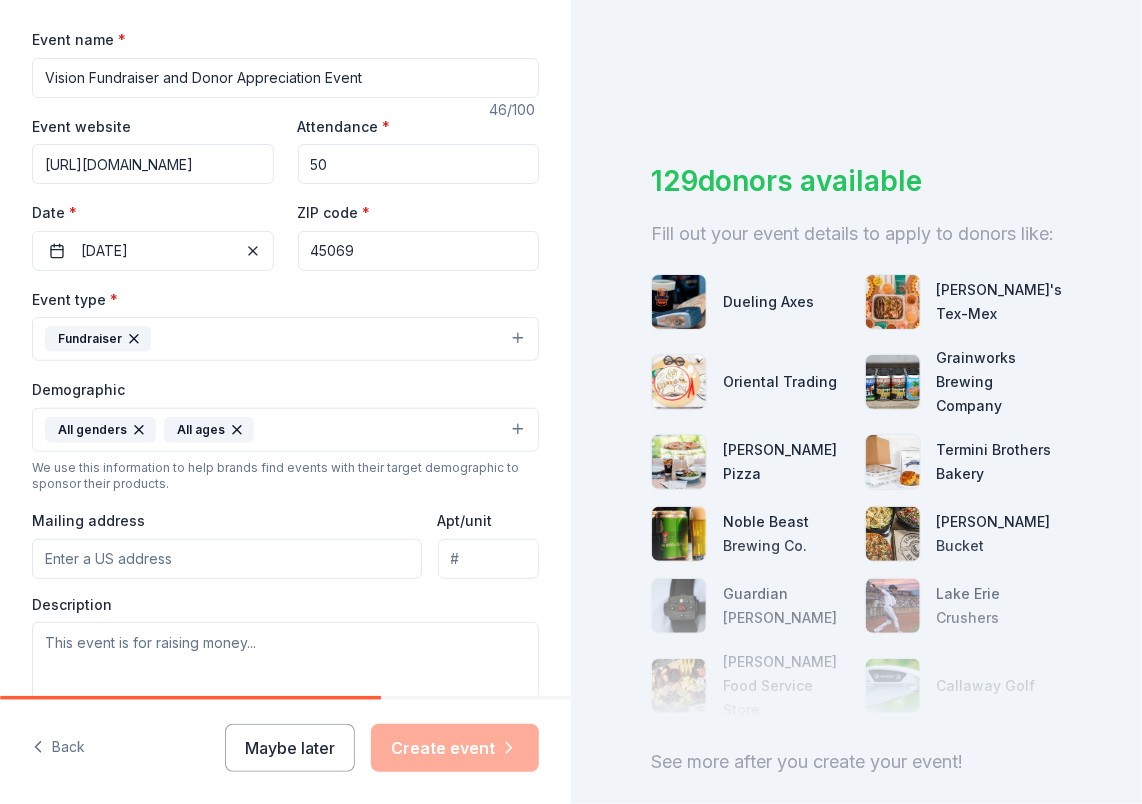 click on "Mailing address" at bounding box center (227, 559) 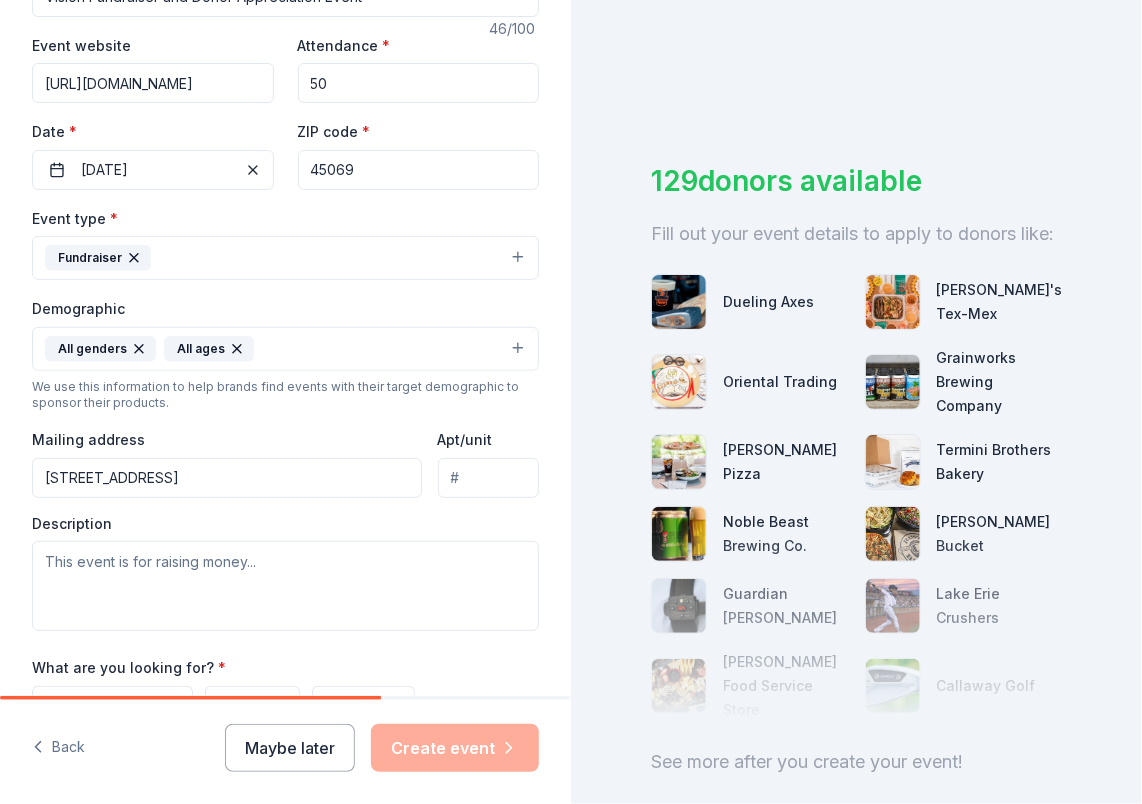 scroll, scrollTop: 476, scrollLeft: 0, axis: vertical 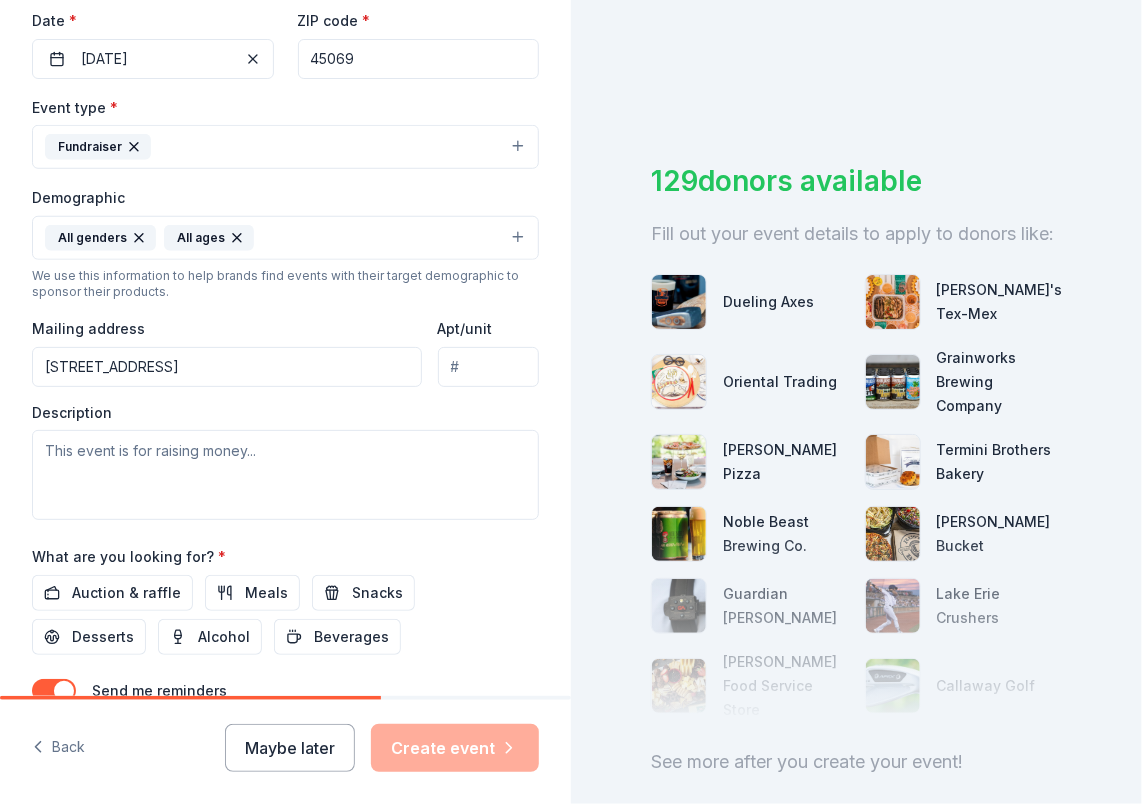 click on "7716 W Lake Dr" at bounding box center [227, 367] 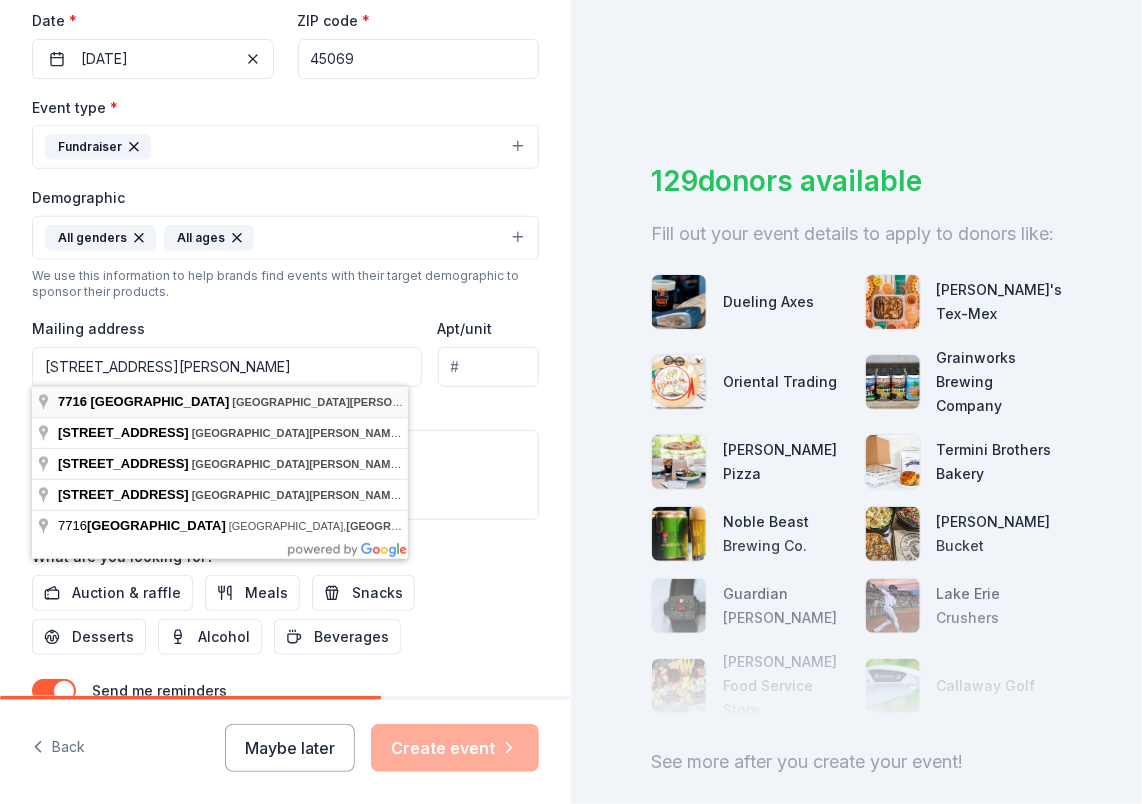 type on "7716 West Lake Drive, West Chester Township, OH, 45069" 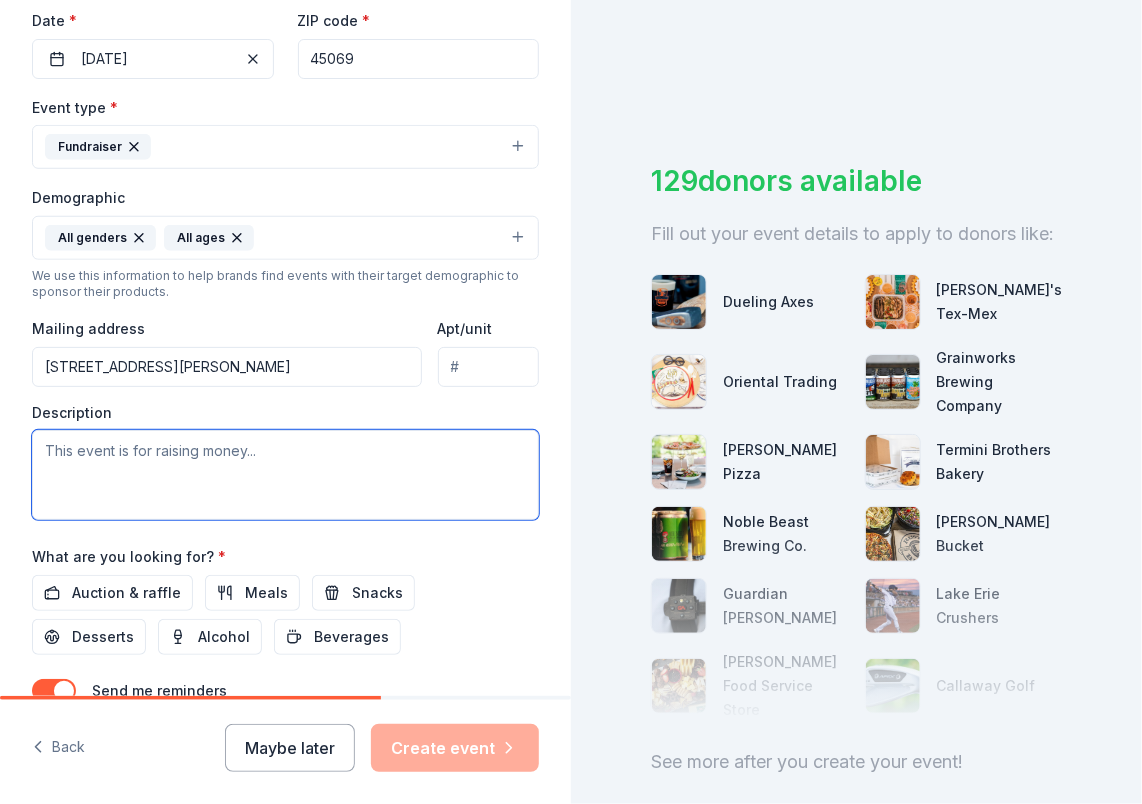 click at bounding box center (285, 475) 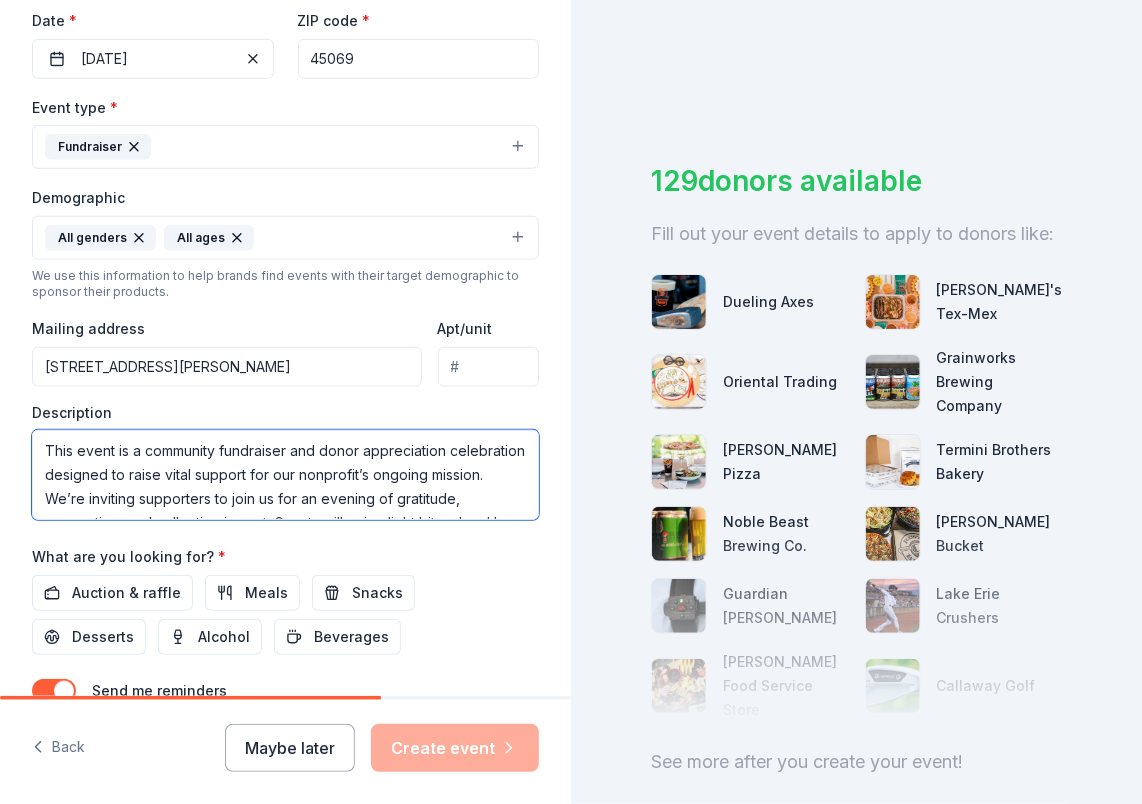 scroll, scrollTop: 180, scrollLeft: 0, axis: vertical 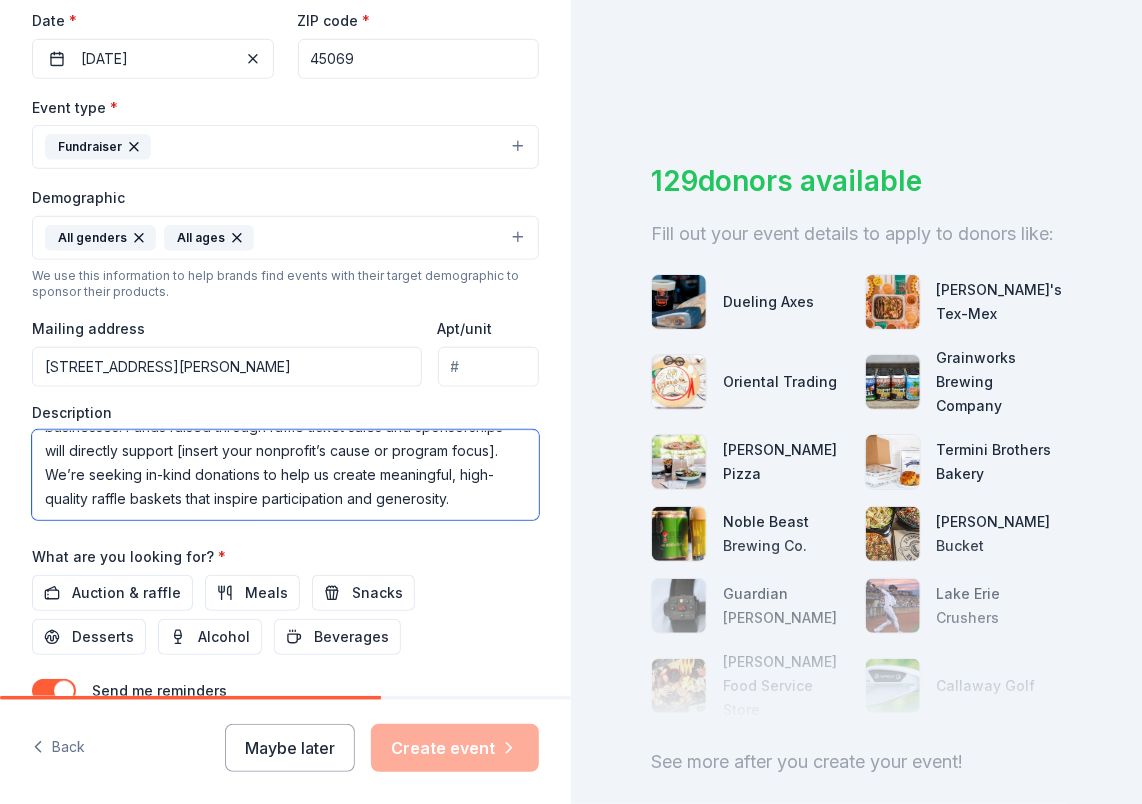drag, startPoint x: 418, startPoint y: 439, endPoint x: 277, endPoint y: 452, distance: 141.59802 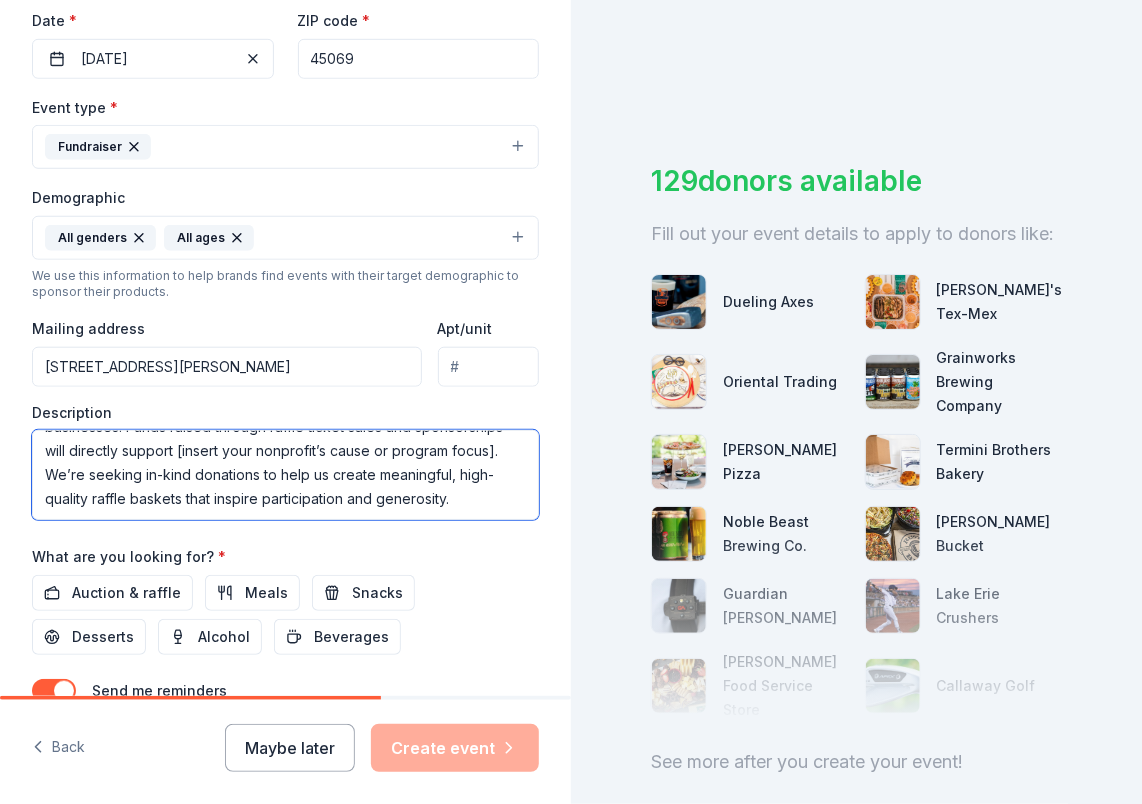 click on "This event is a community fundraiser and donor appreciation celebration designed to raise vital support for our nonprofit’s ongoing mission. We’re inviting supporters to join us for an evening of gratitude, connection, and collective impact. Guests will enjoy light bites, local beer (available for purchase), and the chance to win exciting raffle baskets—many featuring donated goods and experiences from generous local businesses. Funds raised through raffle ticket sales and sponsorships will directly support [insert your nonprofit’s cause or program focus]. We’re seeking in-kind donations to help us create meaningful, high-quality raffle baskets that inspire participation and generosity." at bounding box center (285, 475) 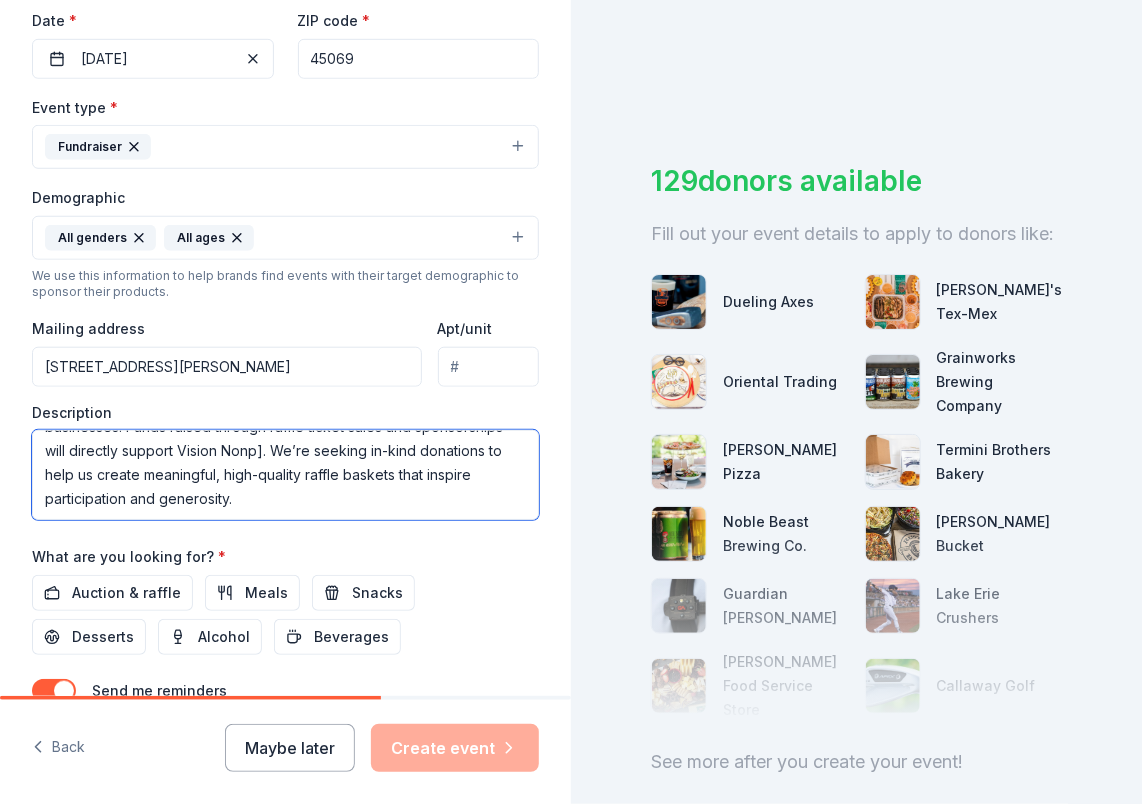 scroll, scrollTop: 192, scrollLeft: 0, axis: vertical 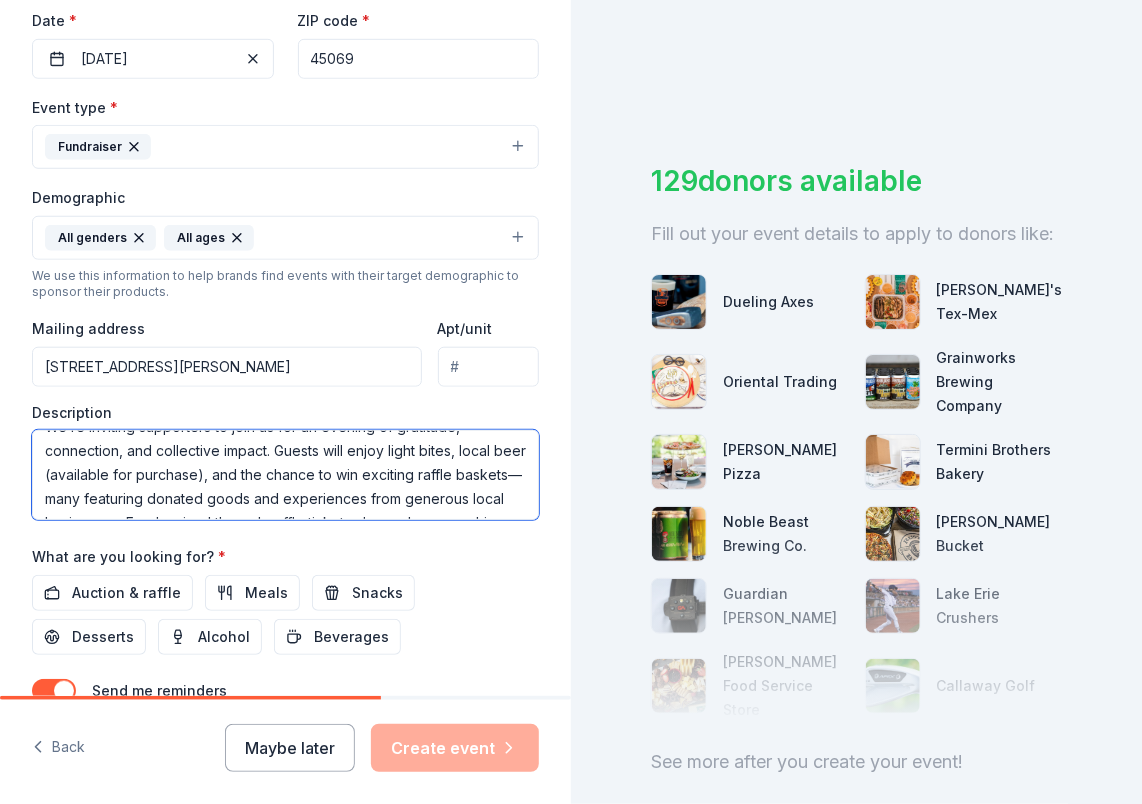 click on "This event is a community fundraiser and donor appreciation celebration designed to raise vital support for our nonprofit’s ongoing mission. We’re inviting supporters to join us for an evening of gratitude, connection, and collective impact. Guests will enjoy light bites, local beer (available for purchase), and the chance to win exciting raffle baskets—many featuring donated goods and experiences from generous local businesses. Funds raised through raffle ticket sales and sponsorships will directly support Vision Nonprofit. We’re seeking in-kind donations to help us create meaningful, high-quality raffle baskets that inspire participation and generosity." at bounding box center (285, 475) 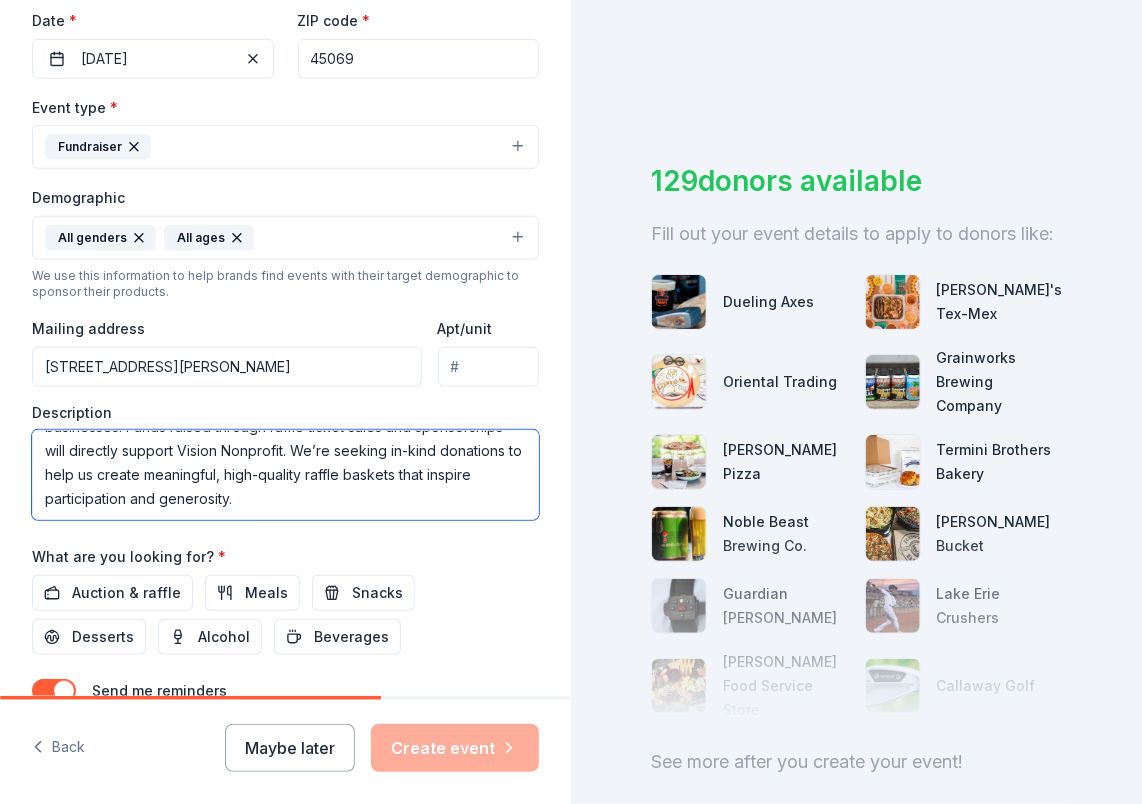 scroll, scrollTop: 192, scrollLeft: 0, axis: vertical 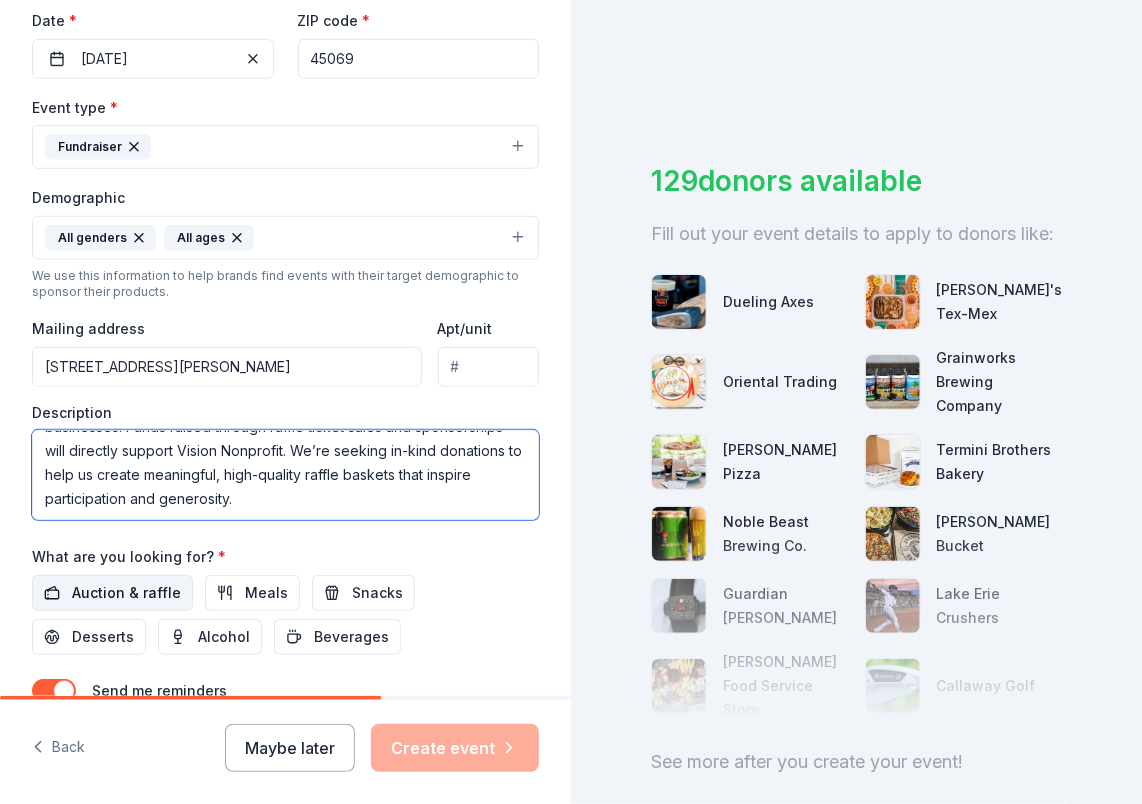 type on "This event is a community fundraiser and donor appreciation celebration designed to raise vital support for our nonprofit’s ongoing mission. We’re inviting supporters to join us for an evening of gratitude, connection, and collective impact. Guests will enjoy light bites, local beer (available for purchase), and the chance to win exciting raffle baskets, many featuring donated goods and experiences from generous local businesses. Funds raised through raffle ticket sales and sponsorships will directly support Vision Nonprofit. We’re seeking in-kind donations to help us create meaningful, high-quality raffle baskets that inspire participation and generosity." 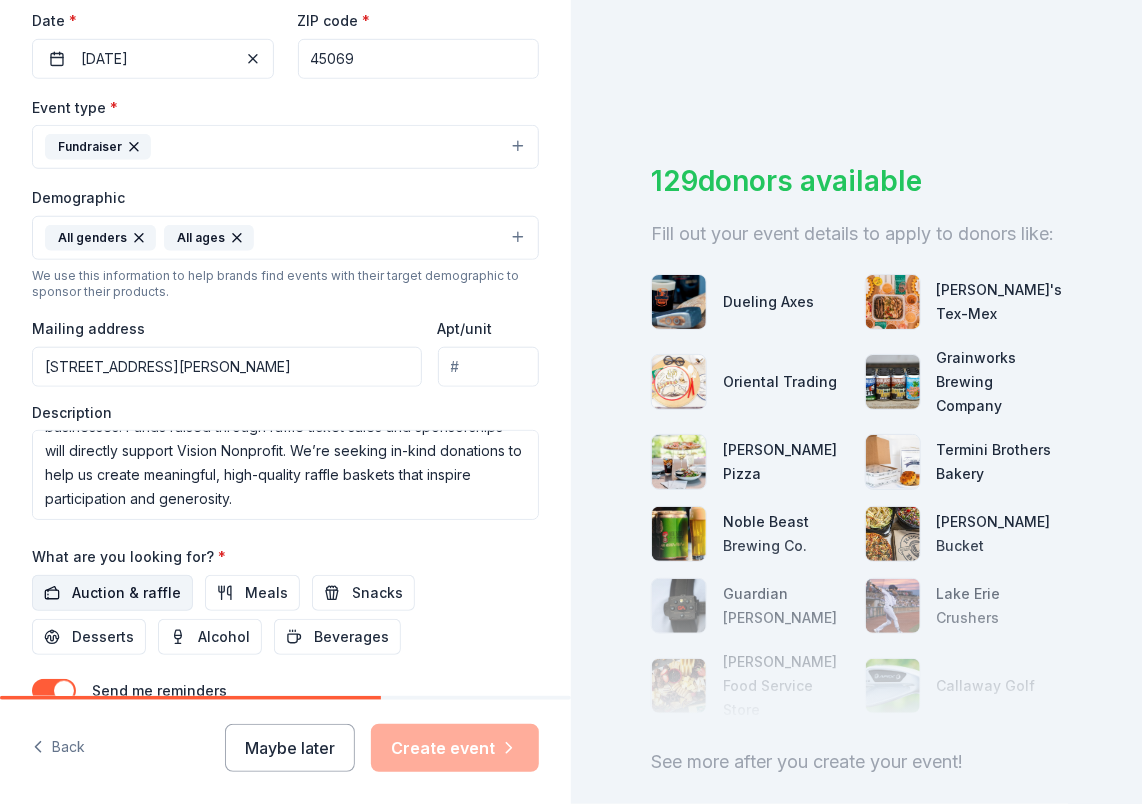 click on "Auction & raffle" at bounding box center [126, 593] 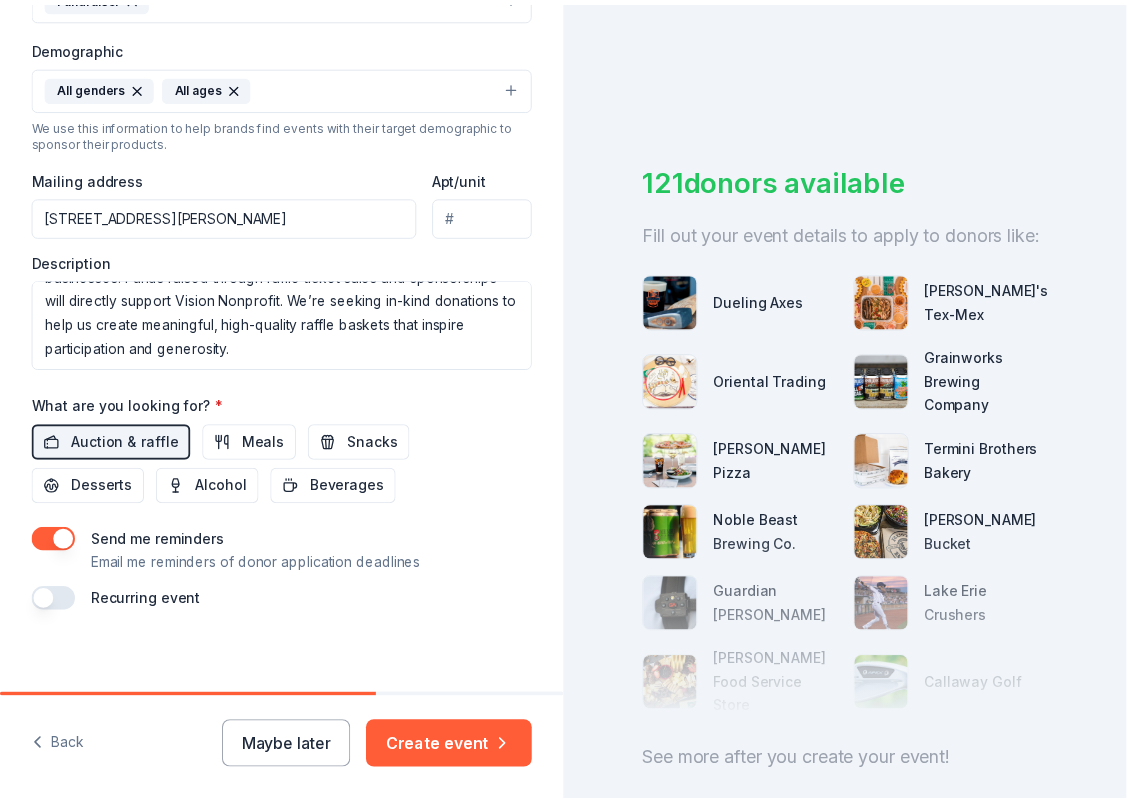 scroll, scrollTop: 638, scrollLeft: 0, axis: vertical 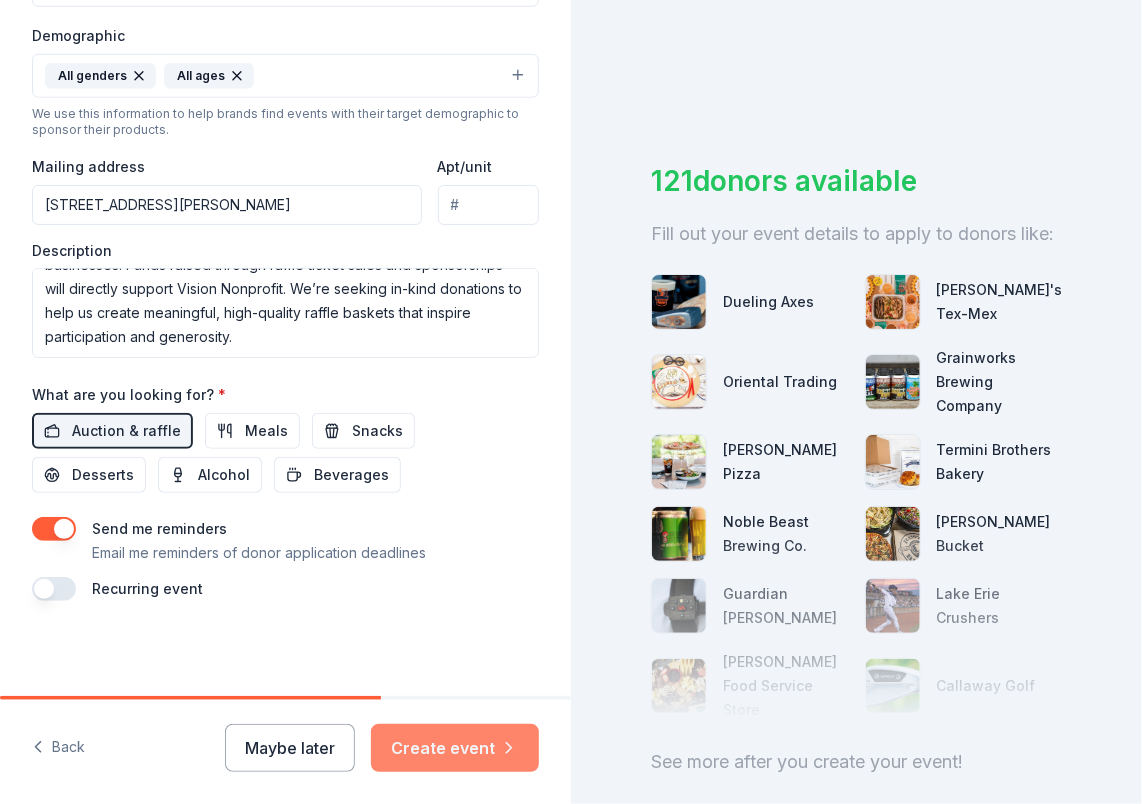 click on "Create event" at bounding box center [455, 748] 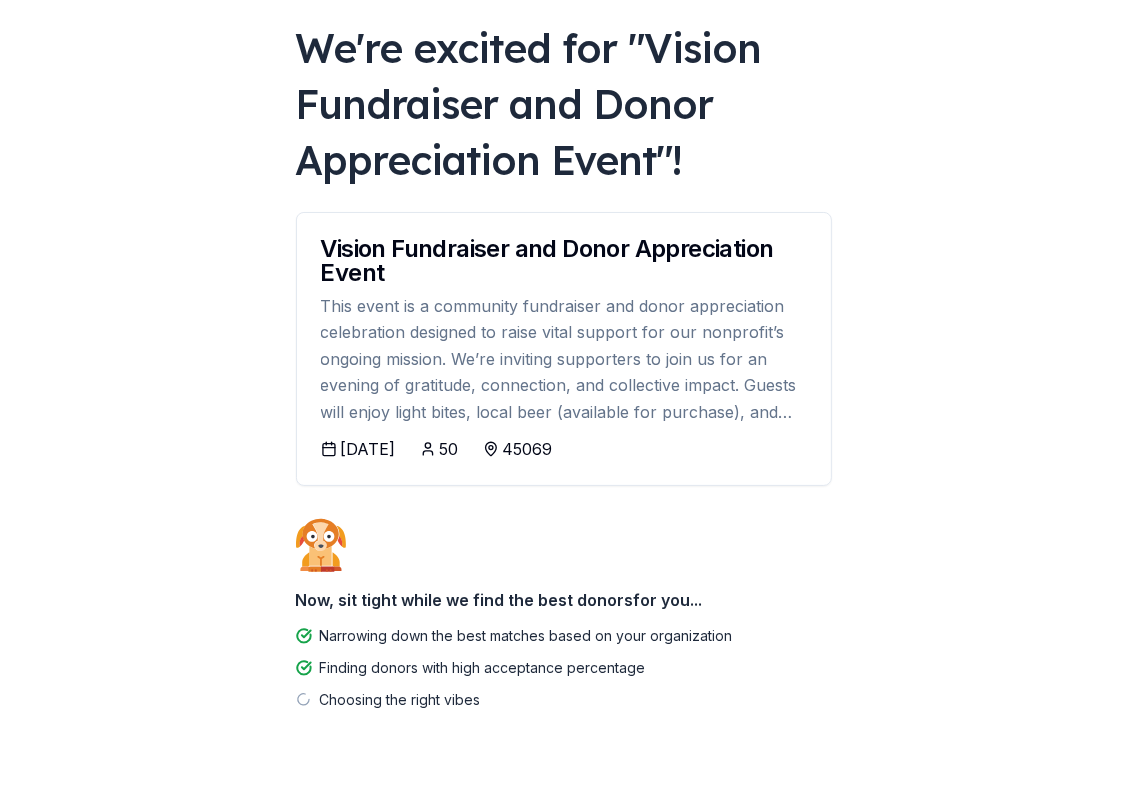 scroll, scrollTop: 108, scrollLeft: 0, axis: vertical 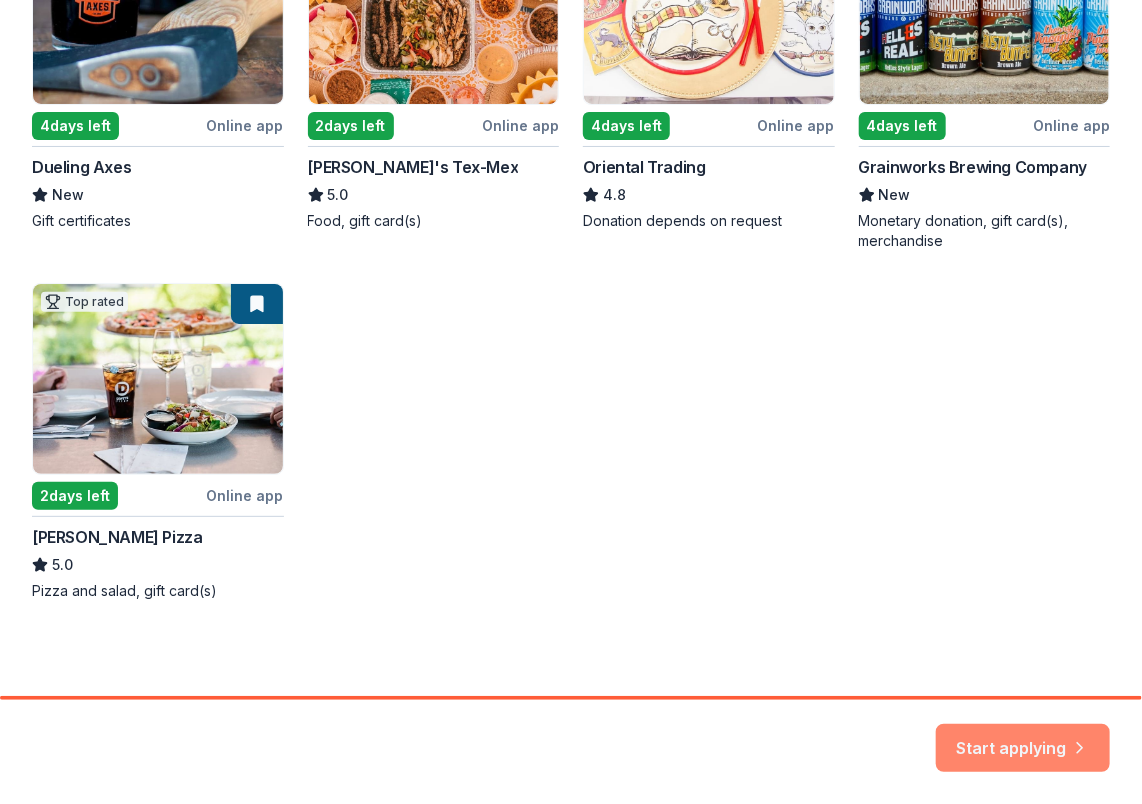click on "Start applying" at bounding box center (1023, 736) 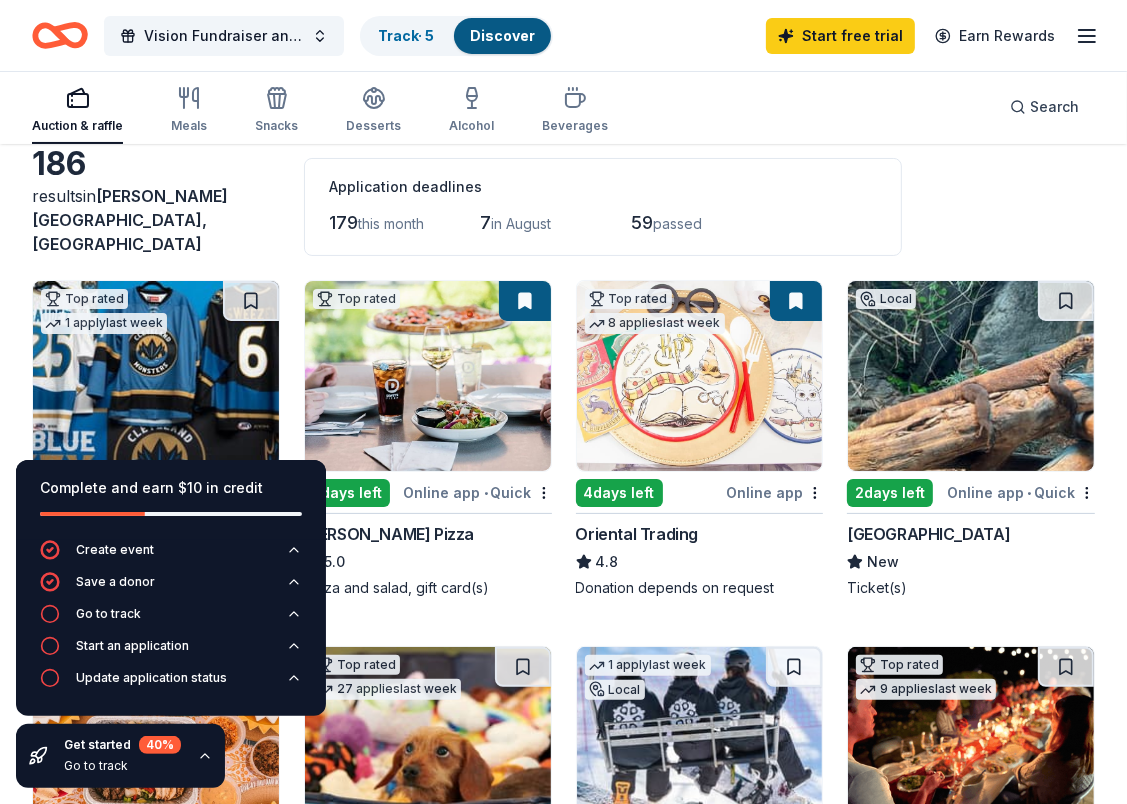 scroll, scrollTop: 137, scrollLeft: 0, axis: vertical 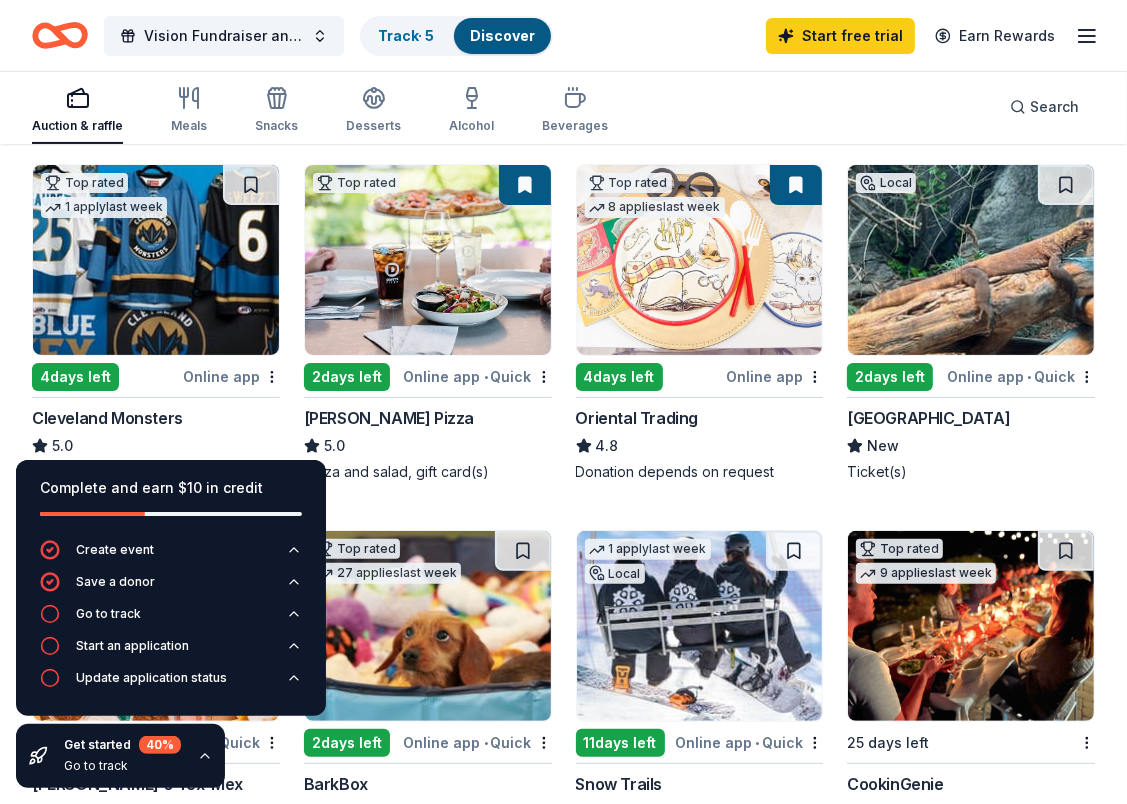 click 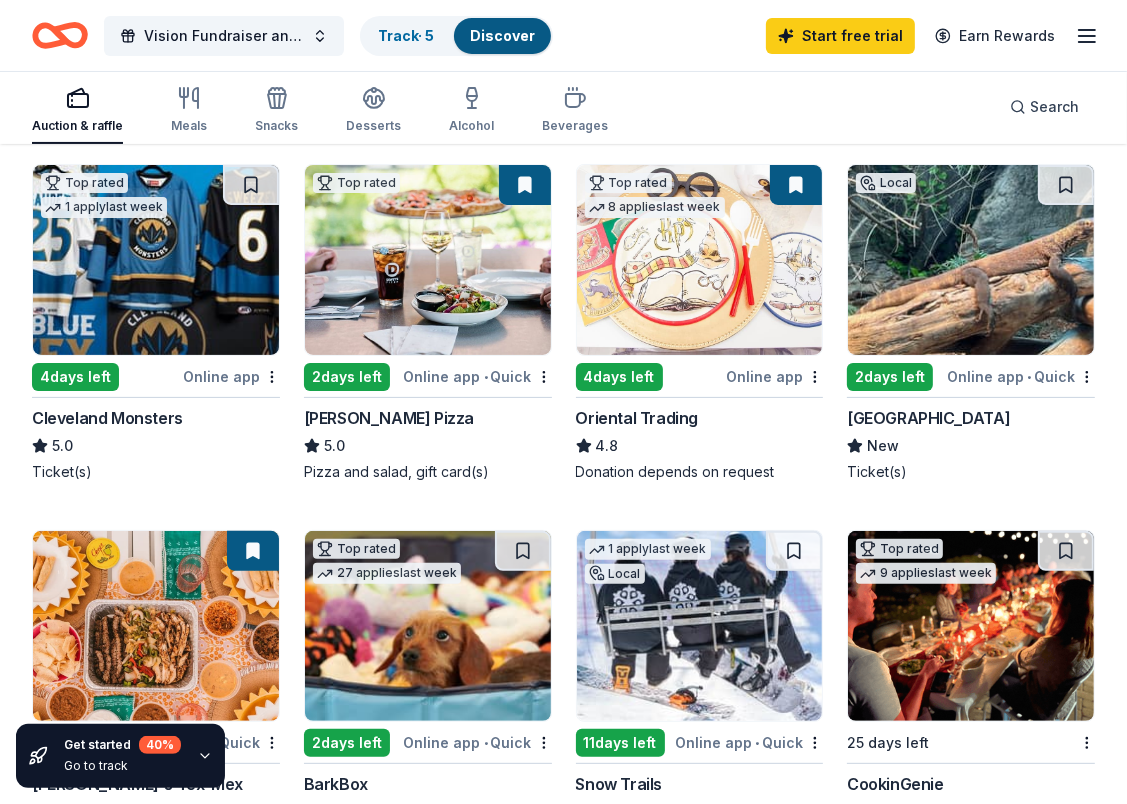click at bounding box center (971, 260) 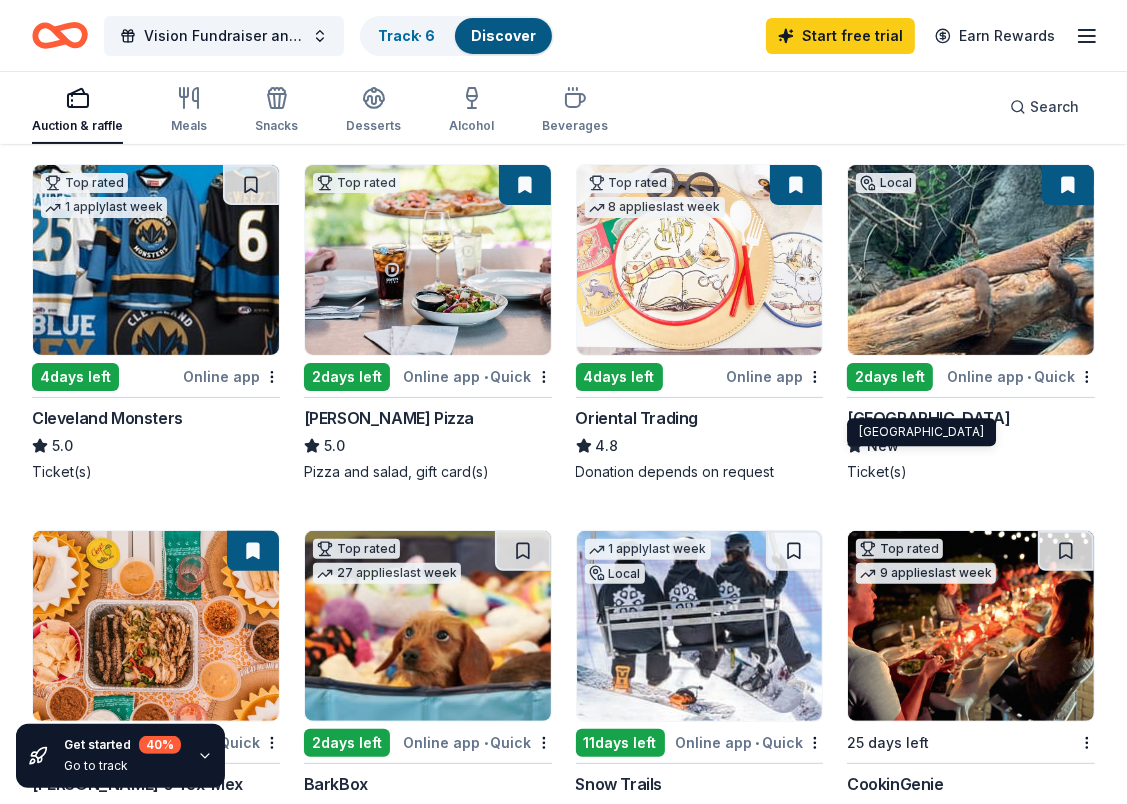 click at bounding box center (525, 185) 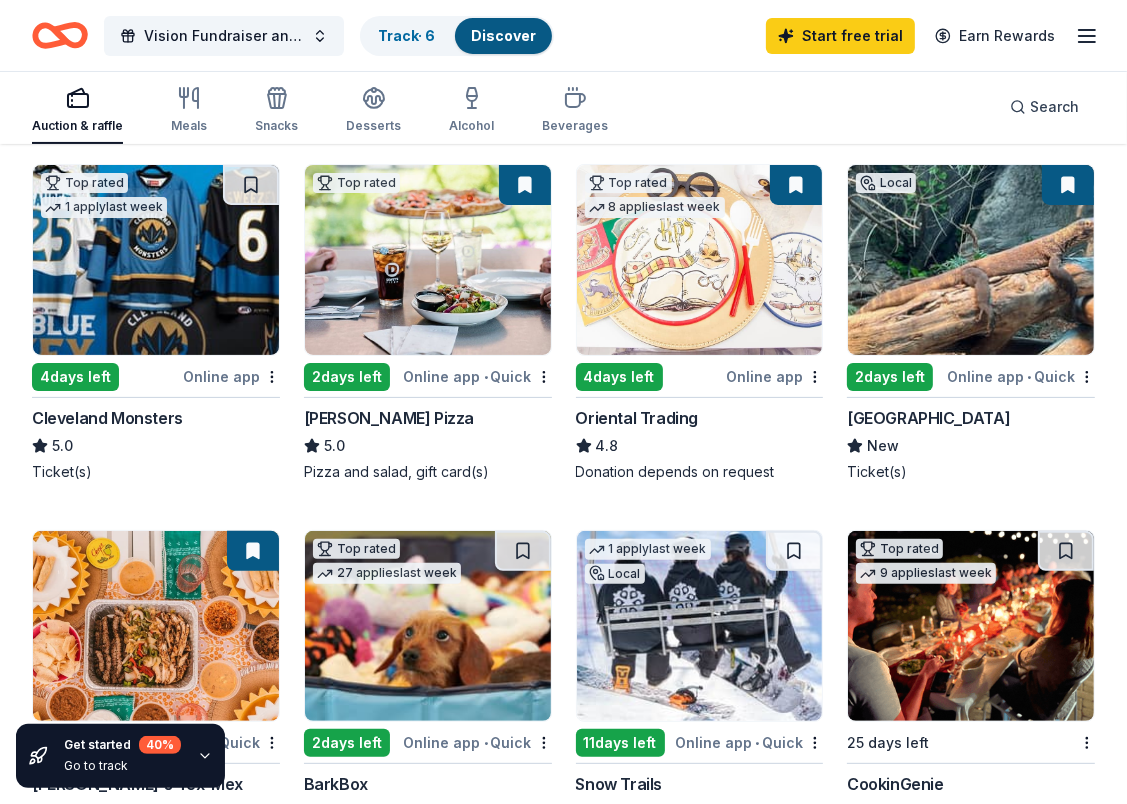 click at bounding box center (525, 185) 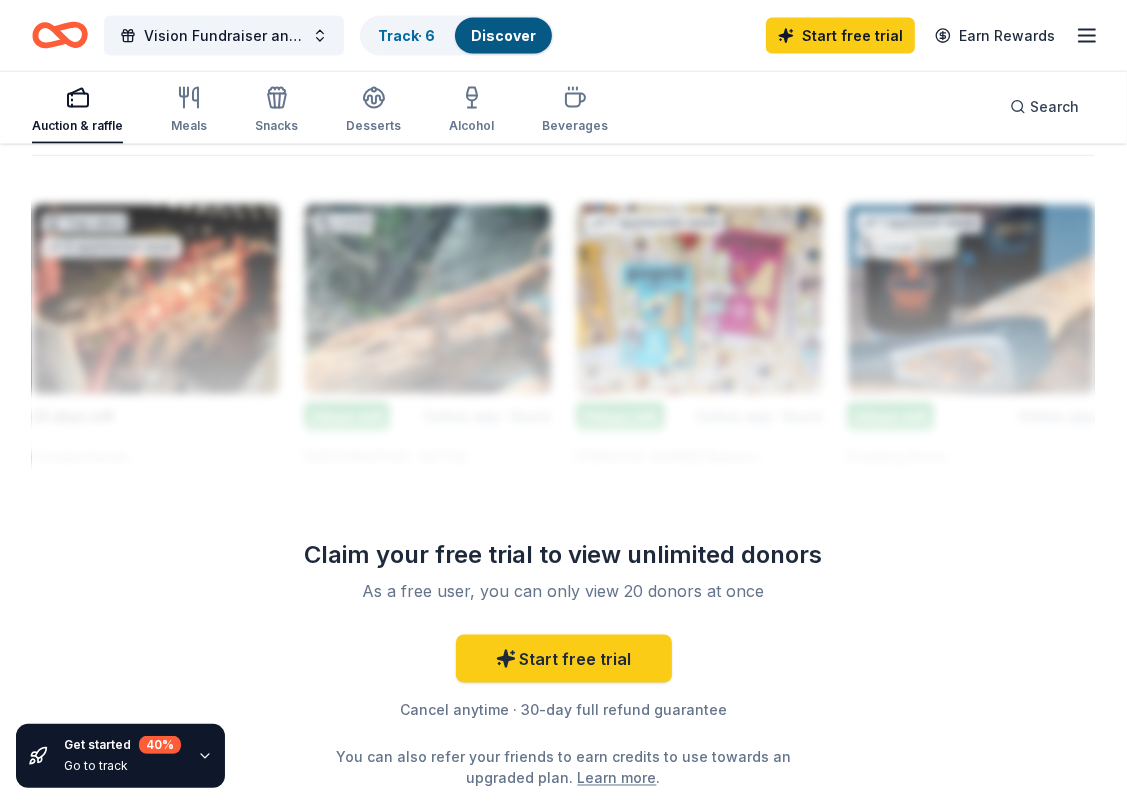 scroll, scrollTop: 2120, scrollLeft: 0, axis: vertical 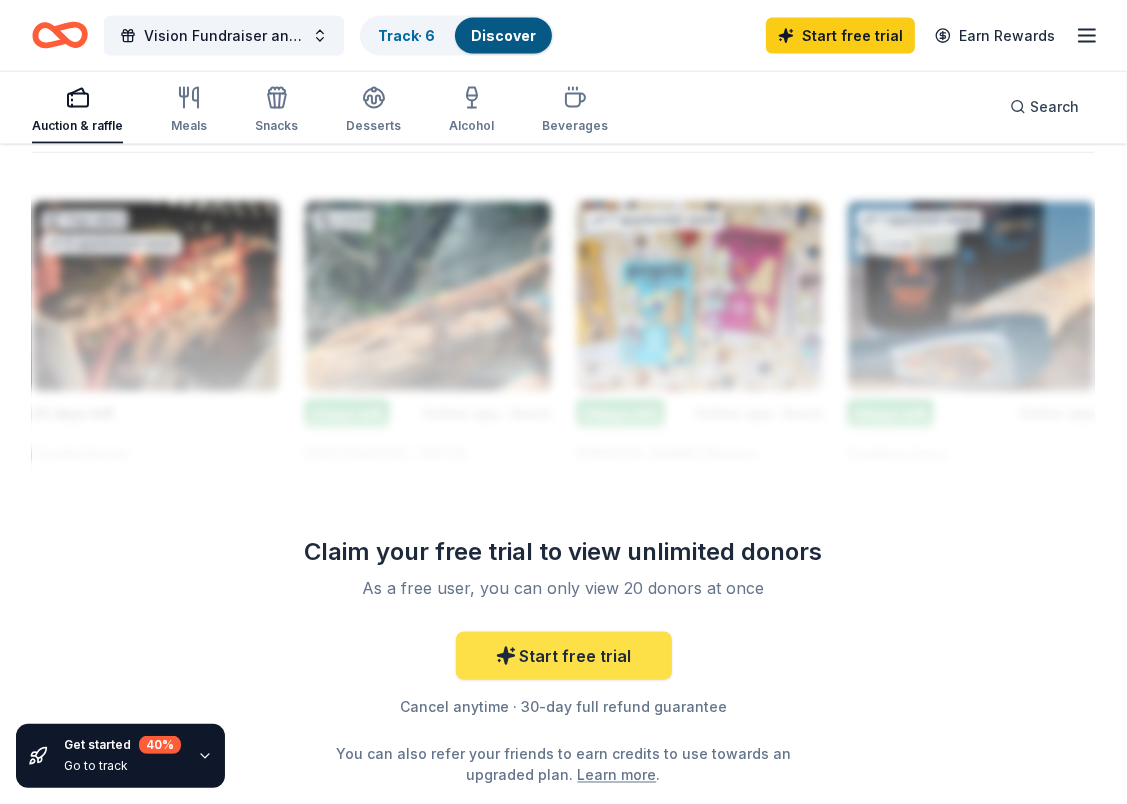 click on "Start free  trial" at bounding box center (564, 656) 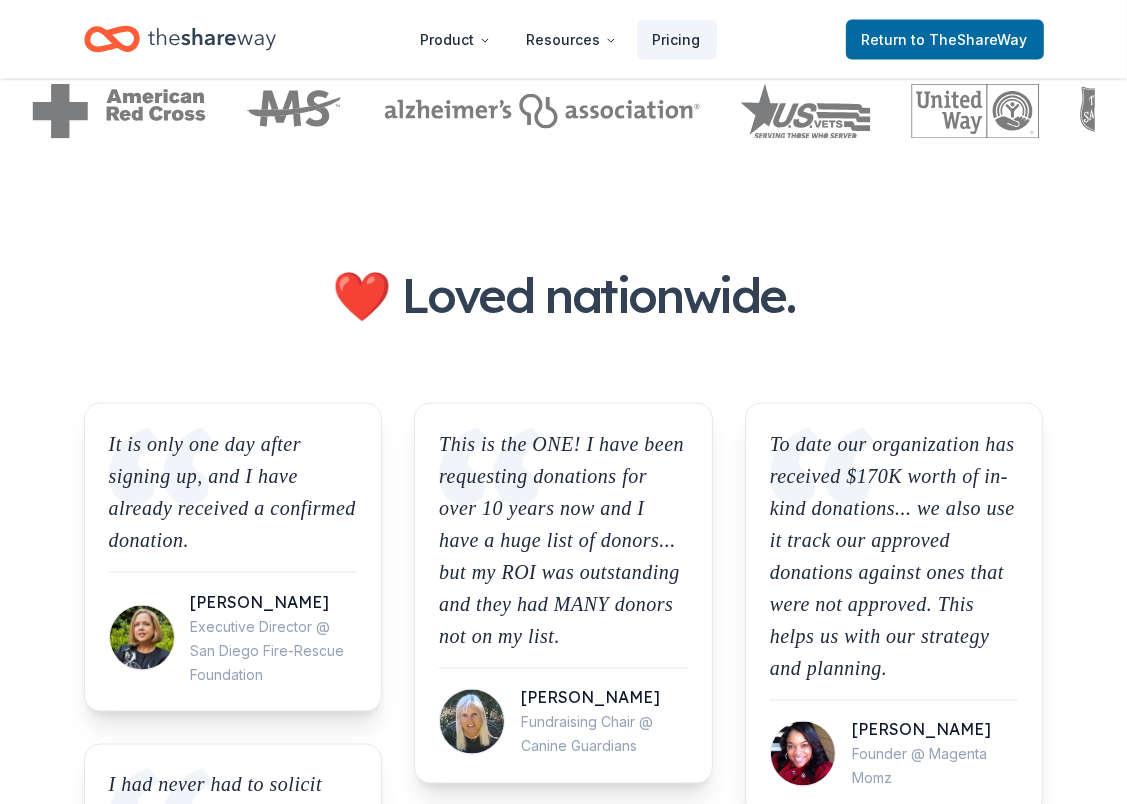 scroll, scrollTop: 0, scrollLeft: 0, axis: both 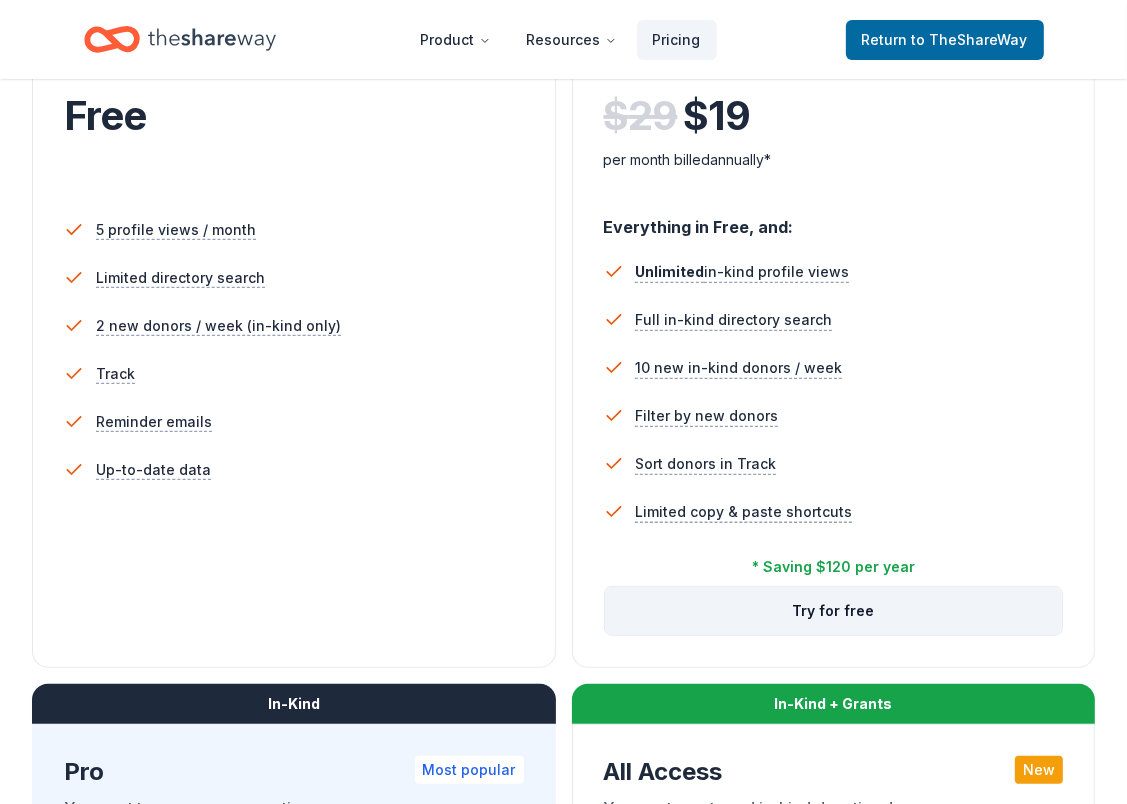 click on "Try for free" at bounding box center (834, 611) 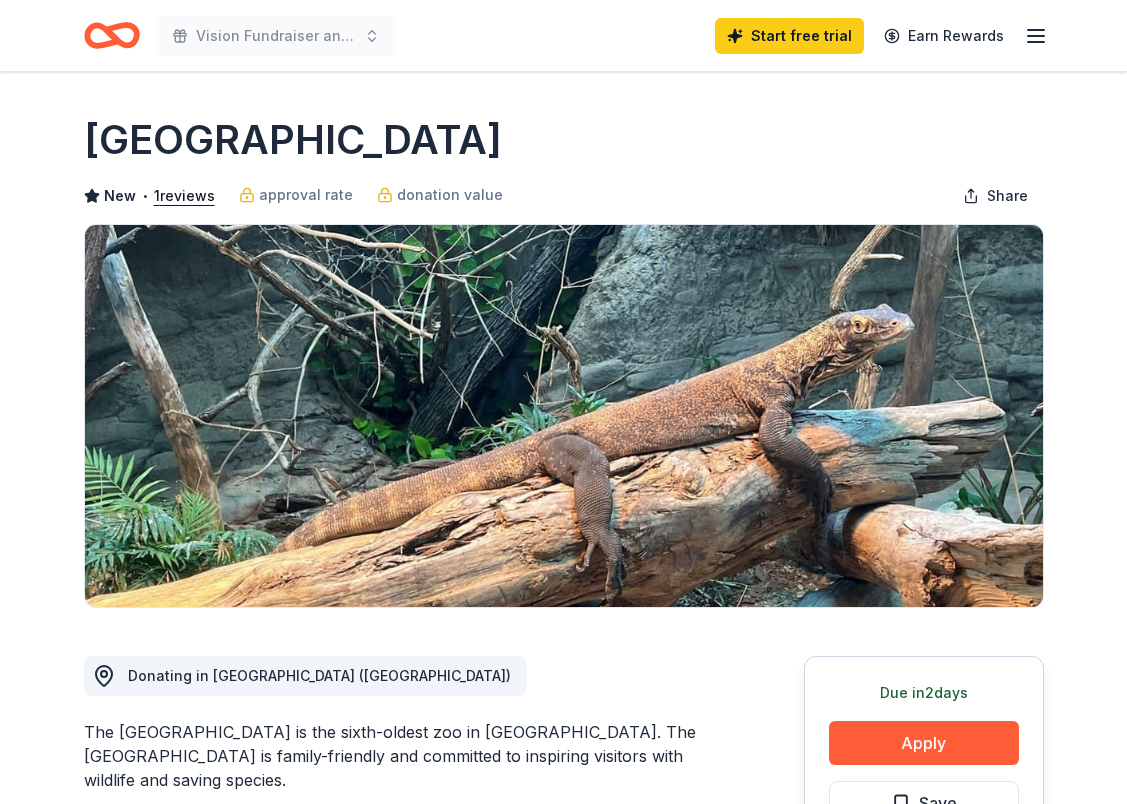 scroll, scrollTop: 0, scrollLeft: 0, axis: both 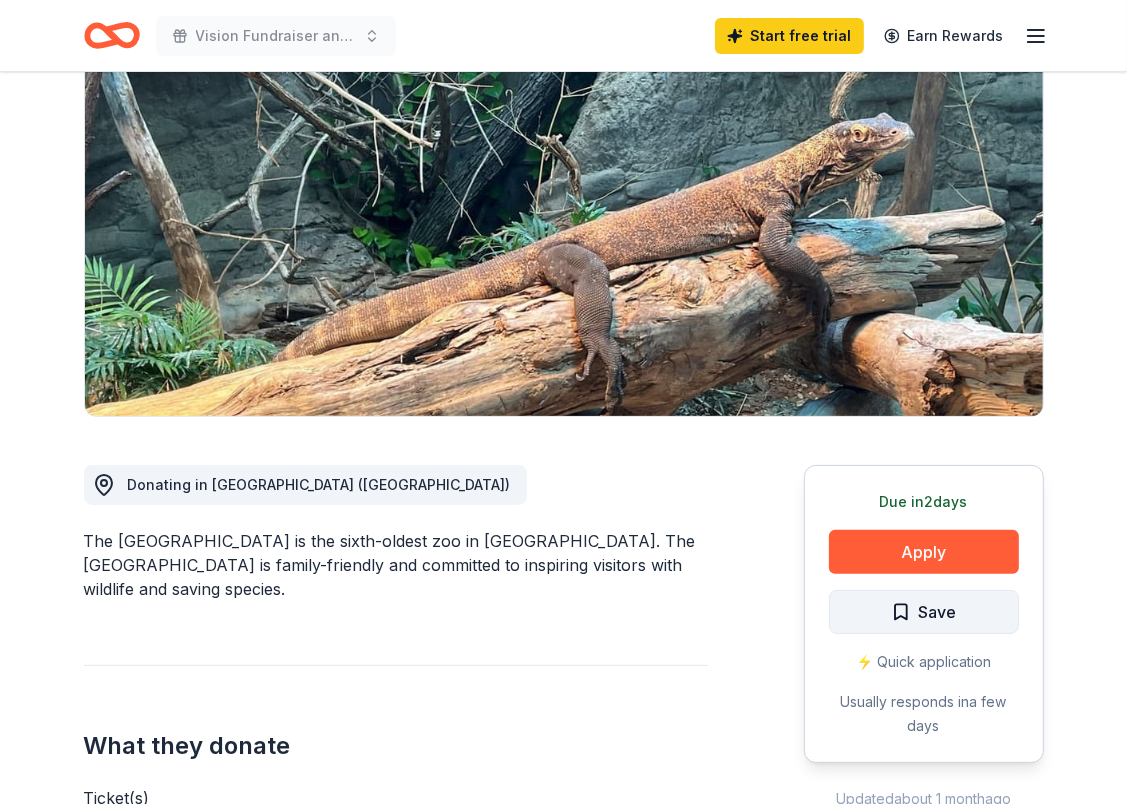 click on "Save" at bounding box center (938, 612) 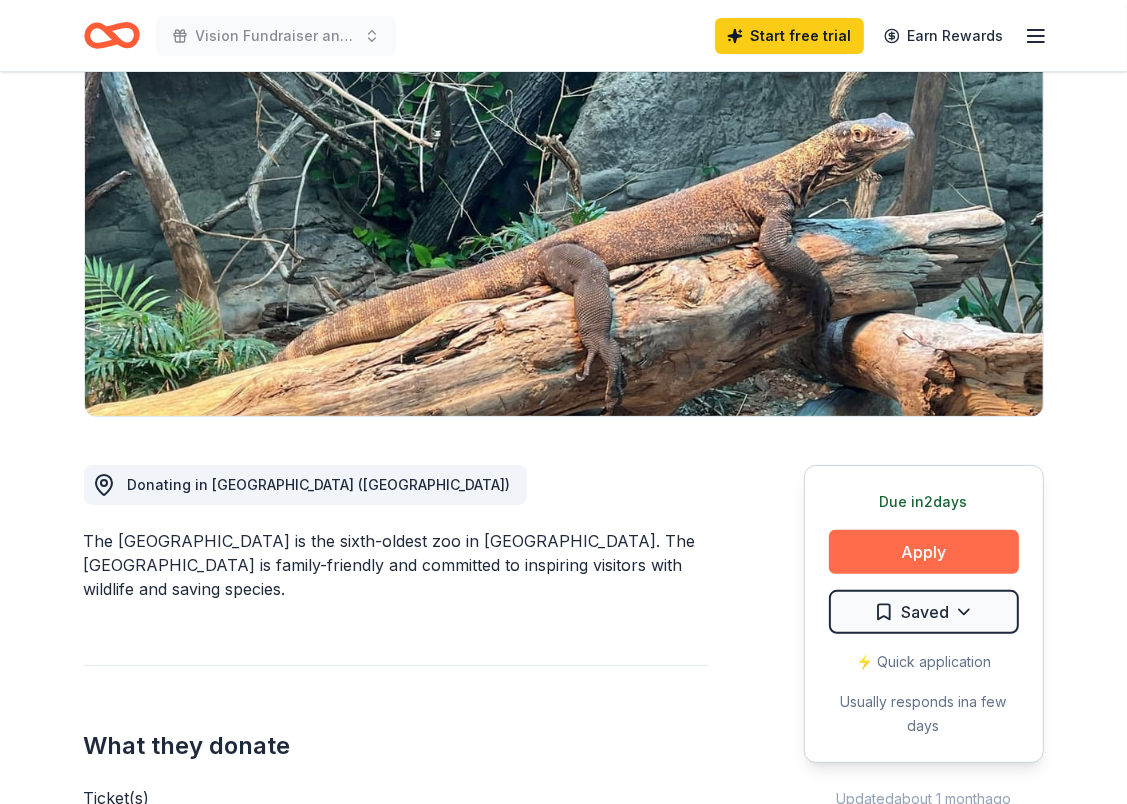 click on "Apply" at bounding box center (924, 552) 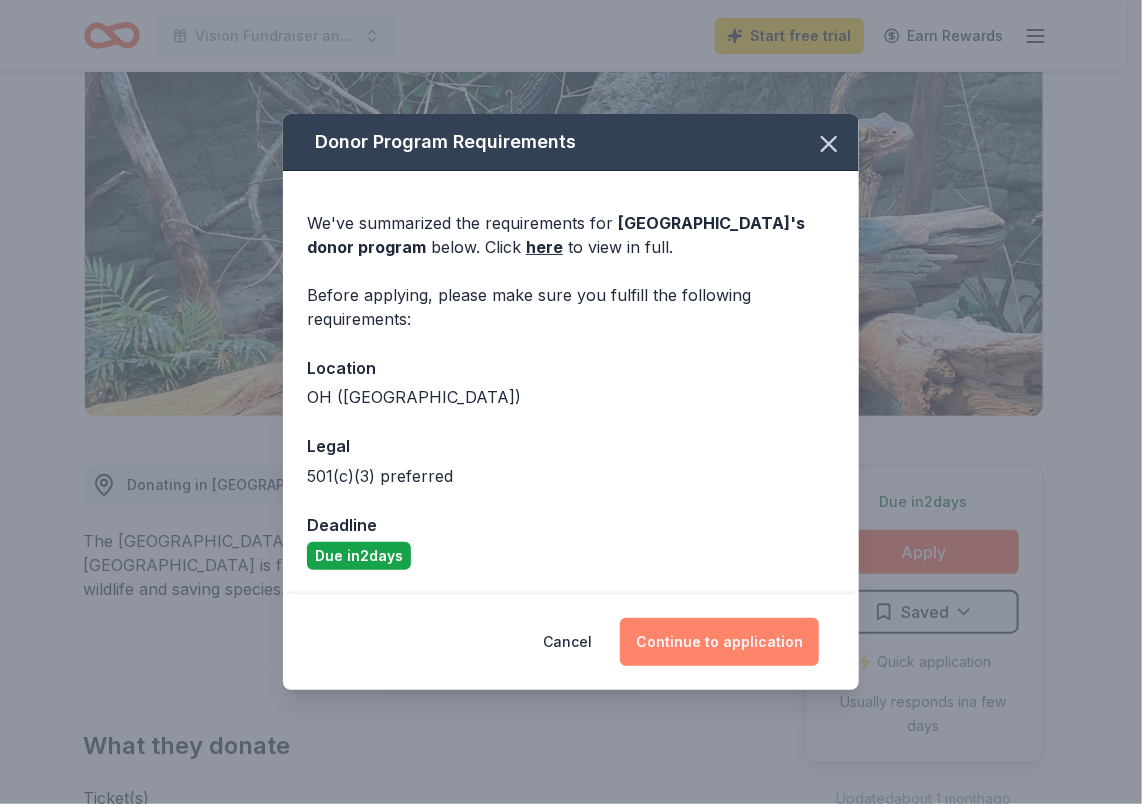 click on "Continue to application" at bounding box center [719, 642] 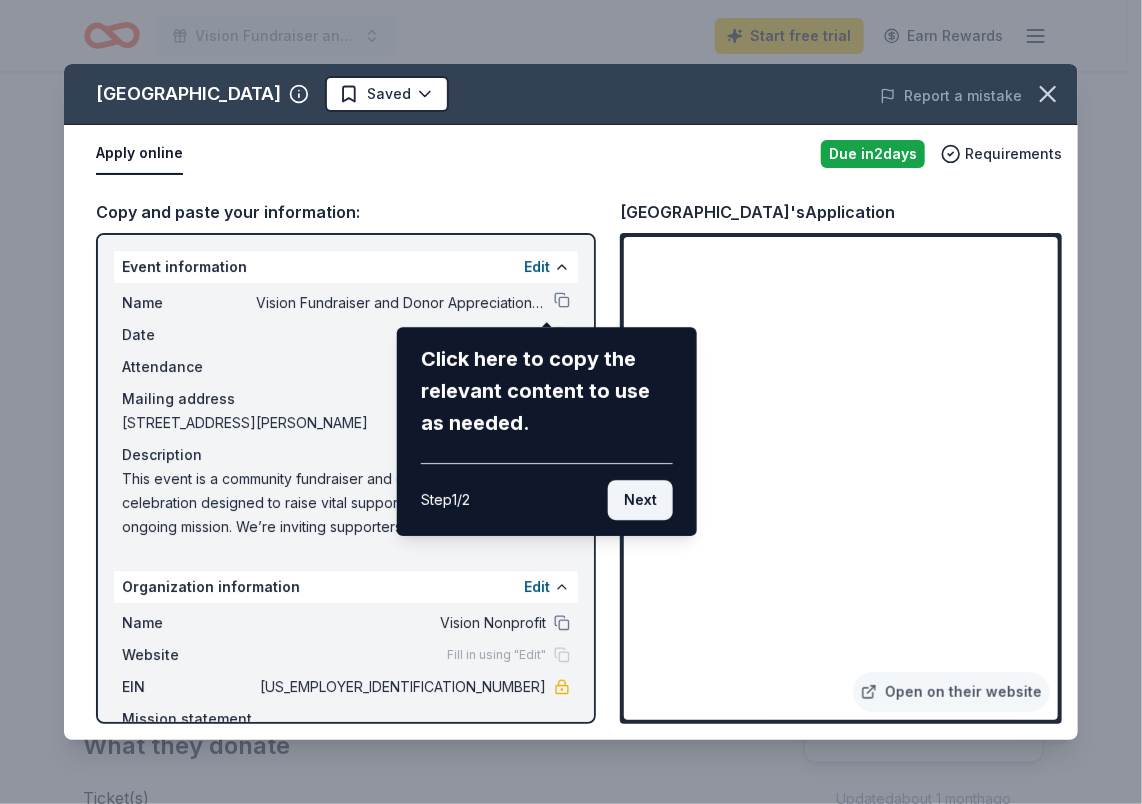 click on "Next" at bounding box center (640, 500) 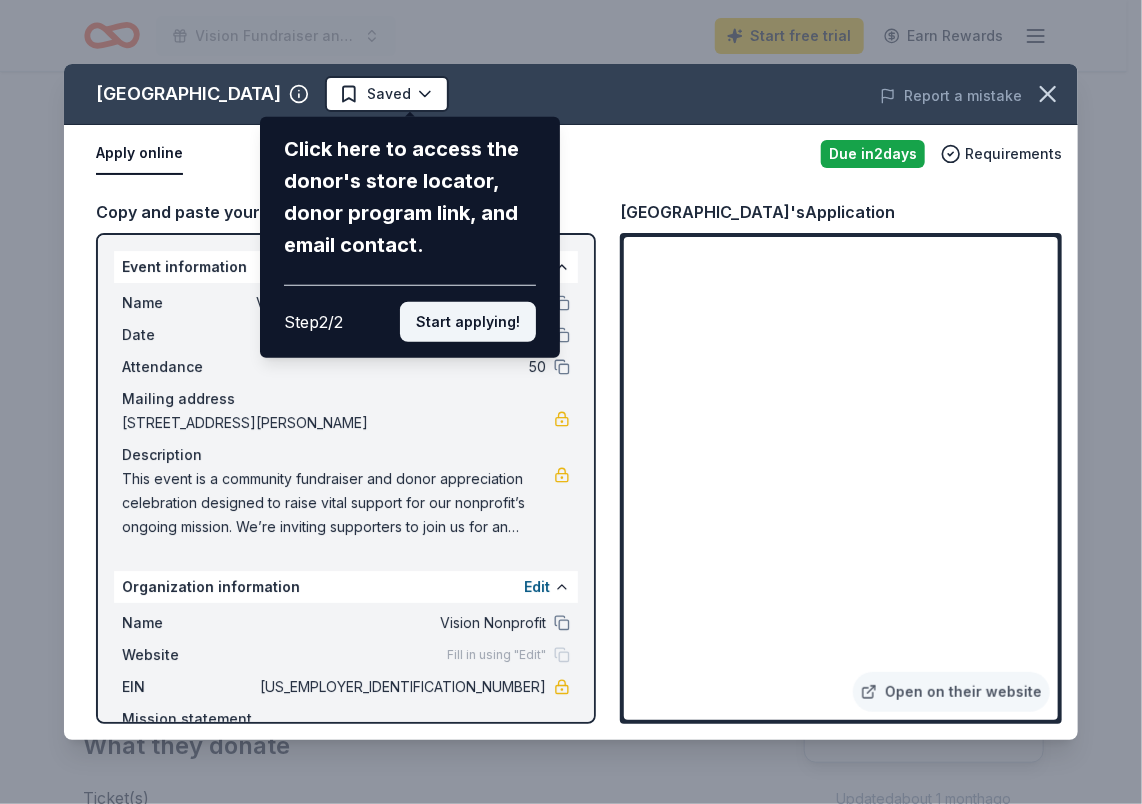click on "Start applying!" at bounding box center [468, 322] 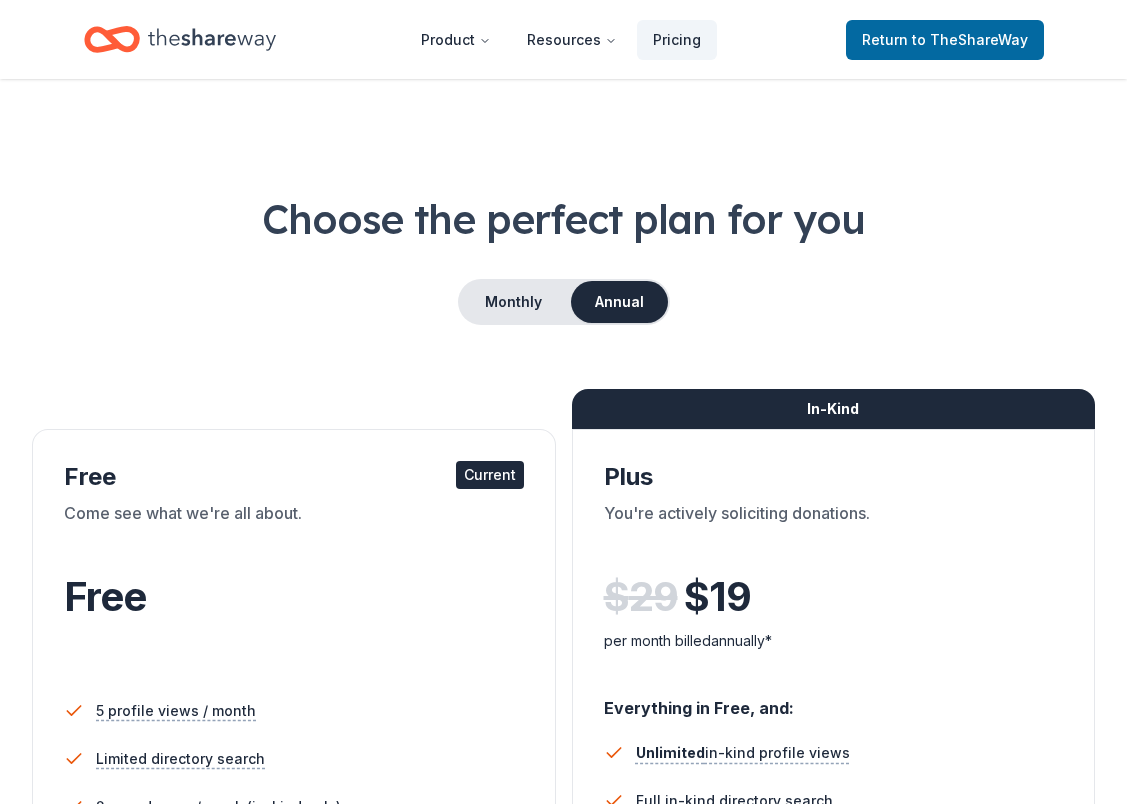 scroll, scrollTop: 480, scrollLeft: 0, axis: vertical 